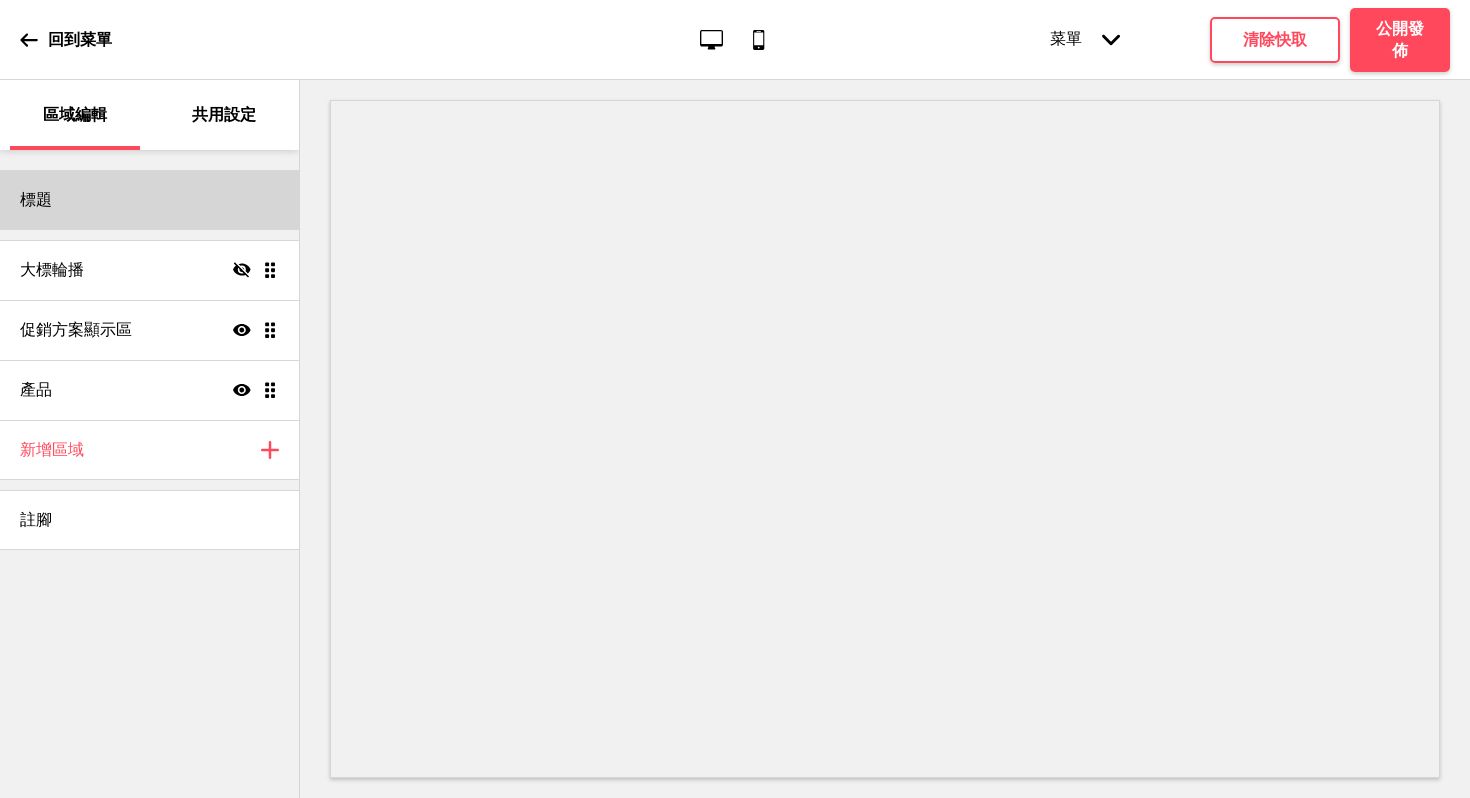 scroll, scrollTop: 0, scrollLeft: 0, axis: both 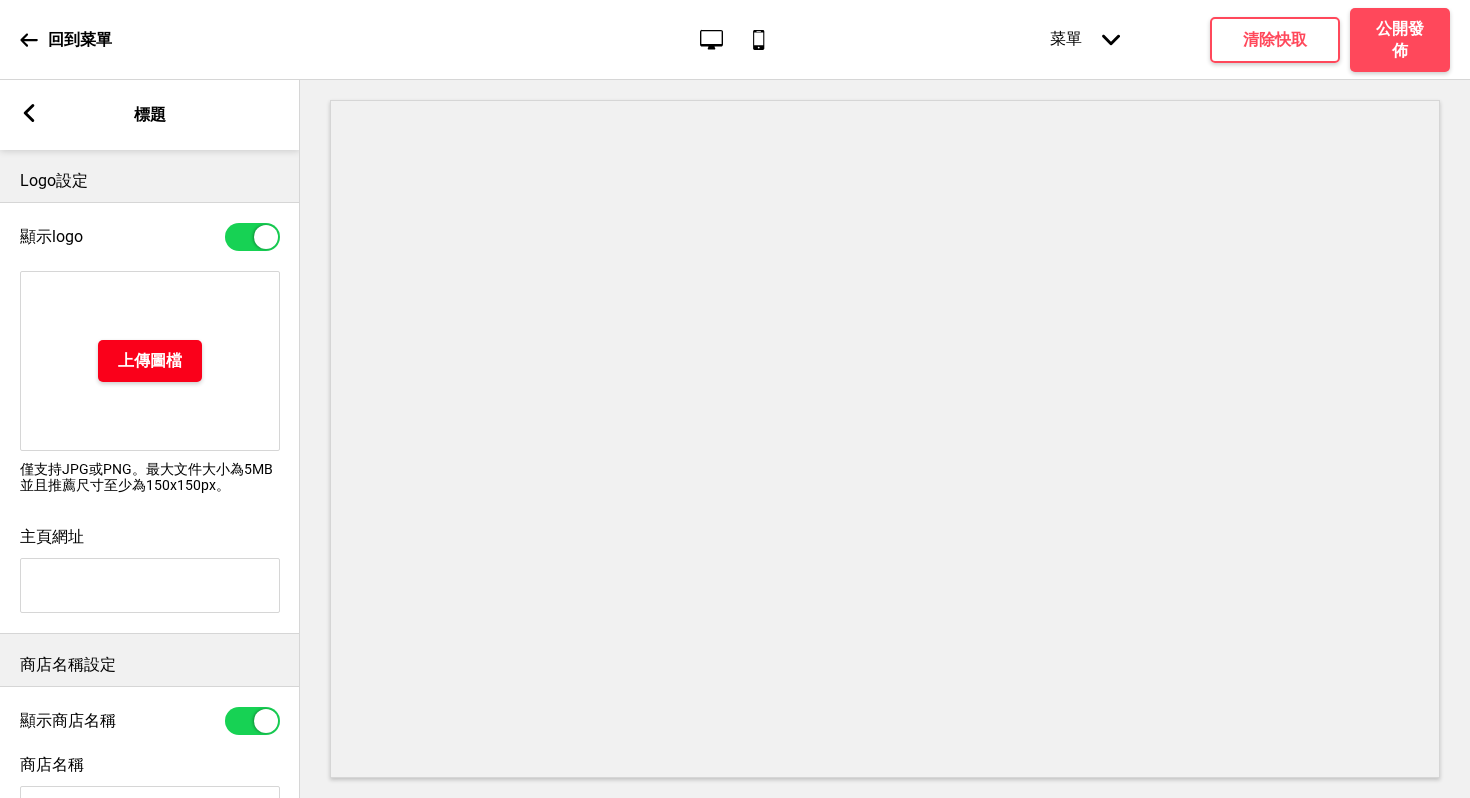 click on "上傳圖檔" at bounding box center (150, 361) 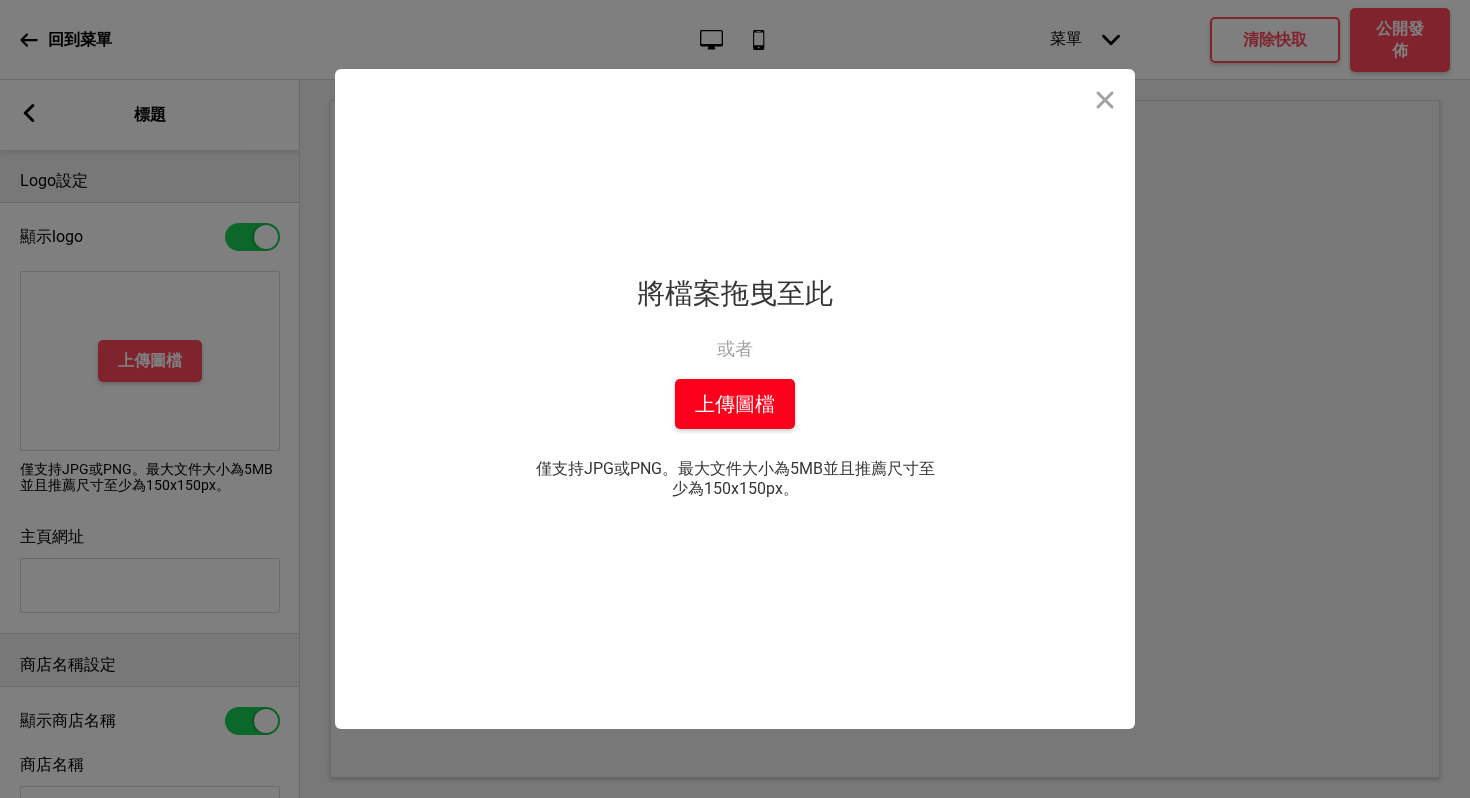click on "上傳圖檔" at bounding box center (735, 404) 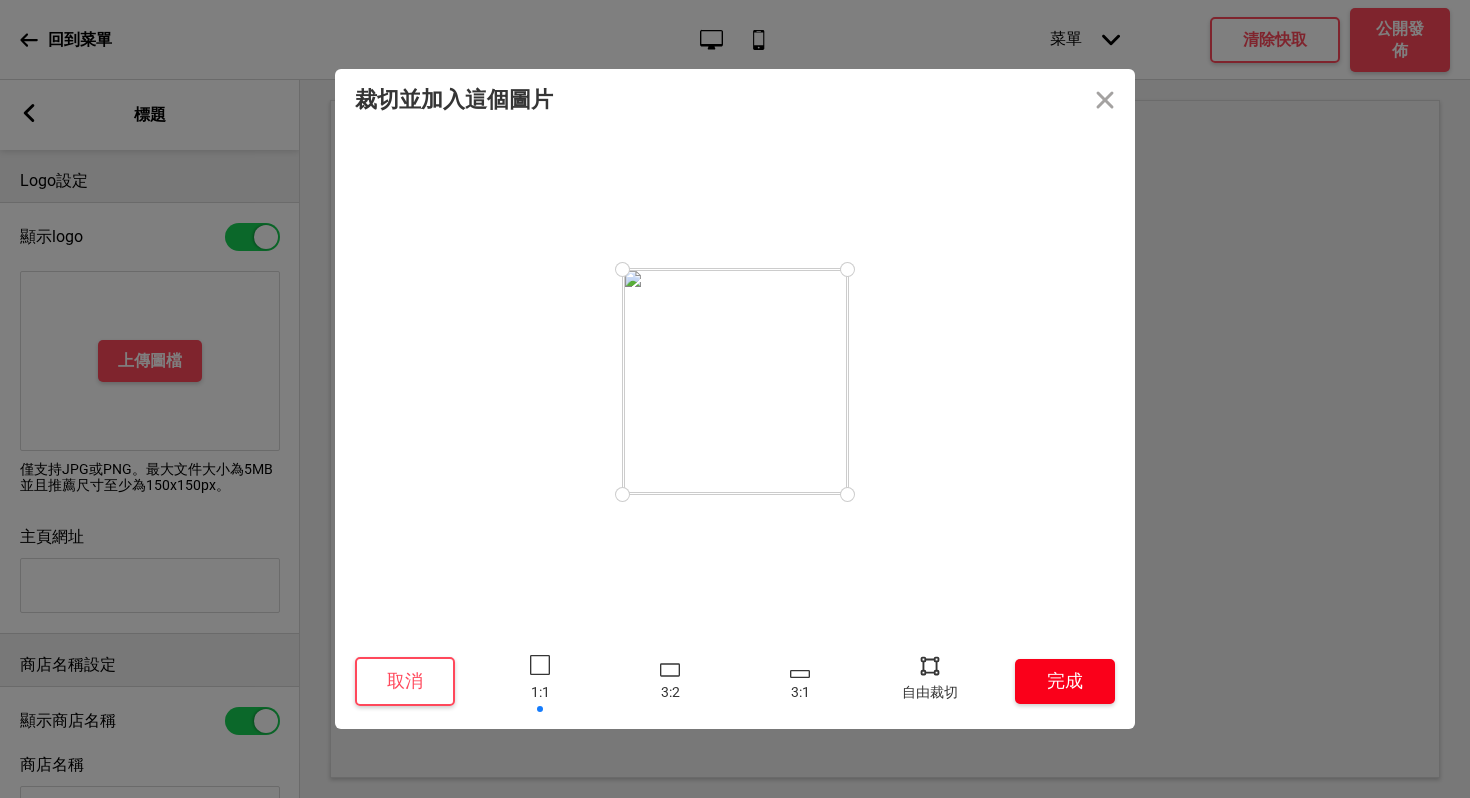 click on "完成" at bounding box center [1065, 681] 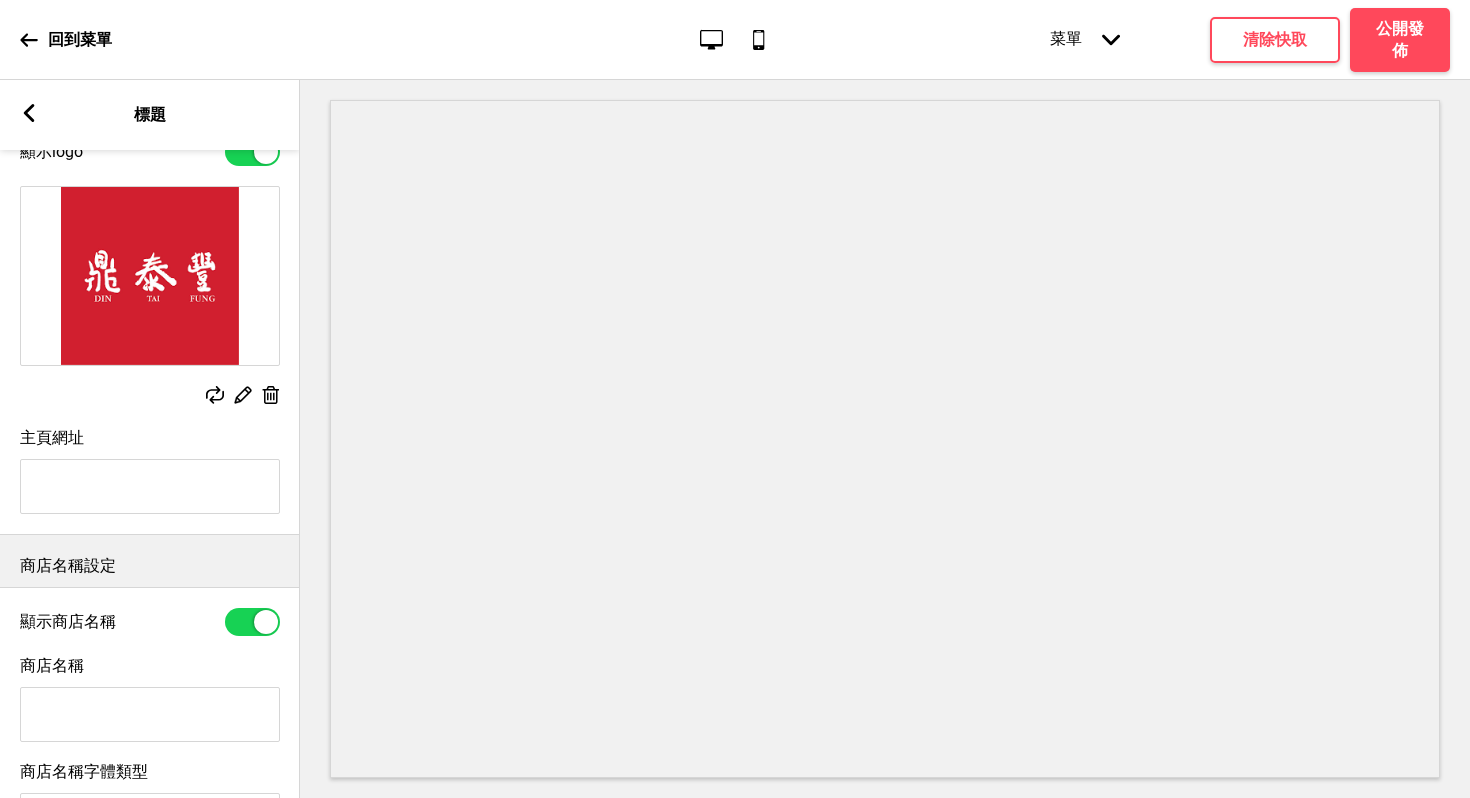 scroll, scrollTop: 179, scrollLeft: 0, axis: vertical 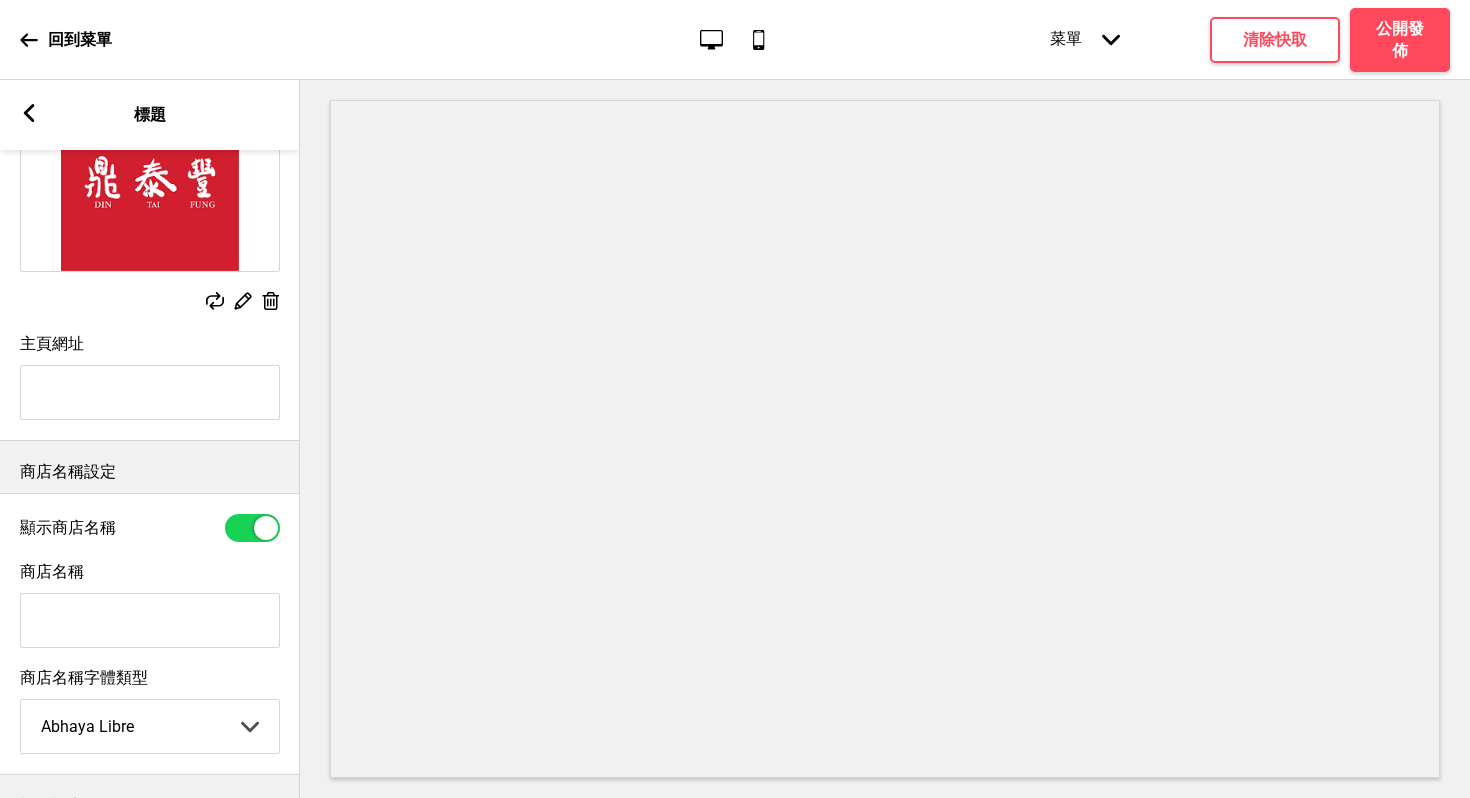 click on "商店名稱" at bounding box center [150, 620] 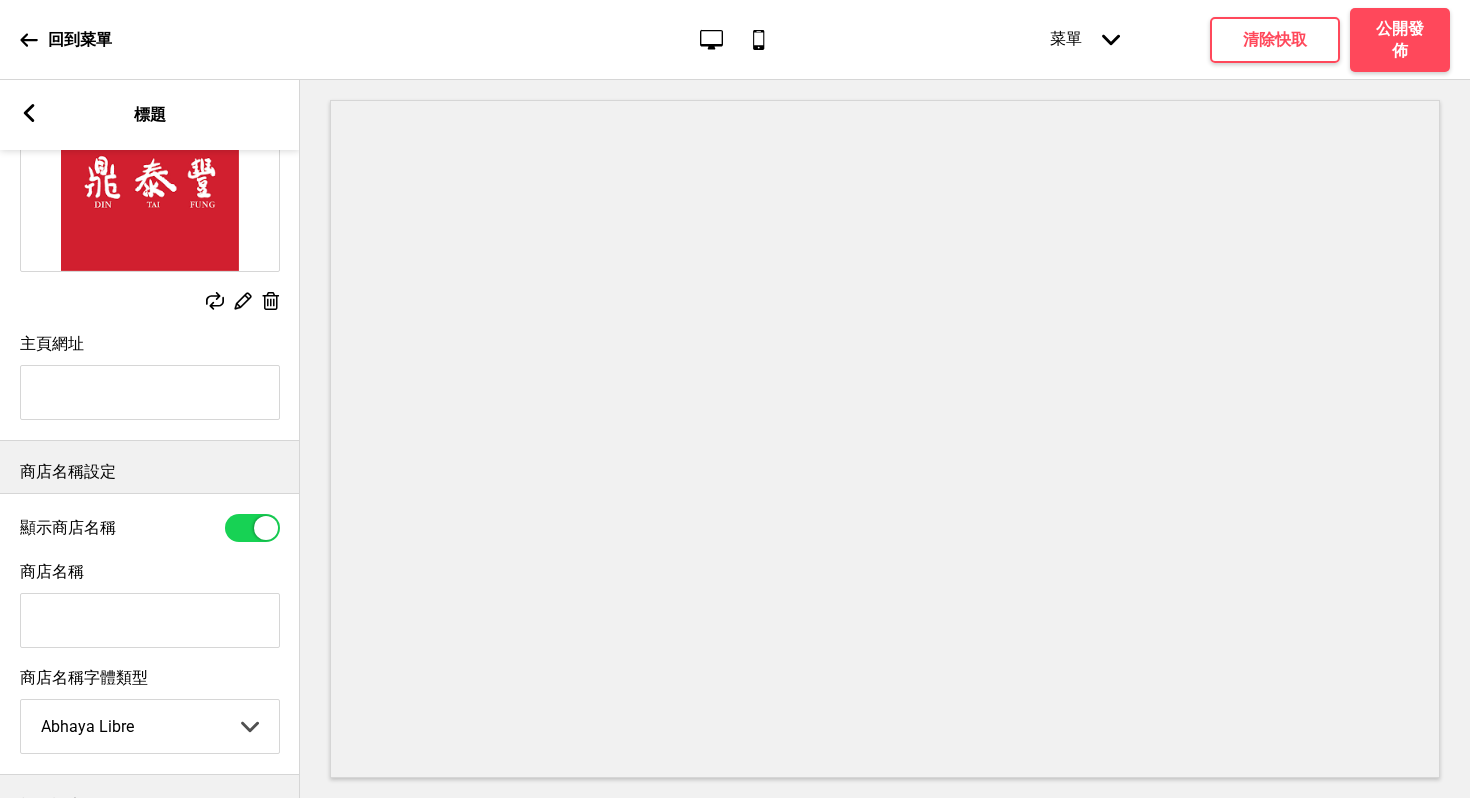 type on "u" 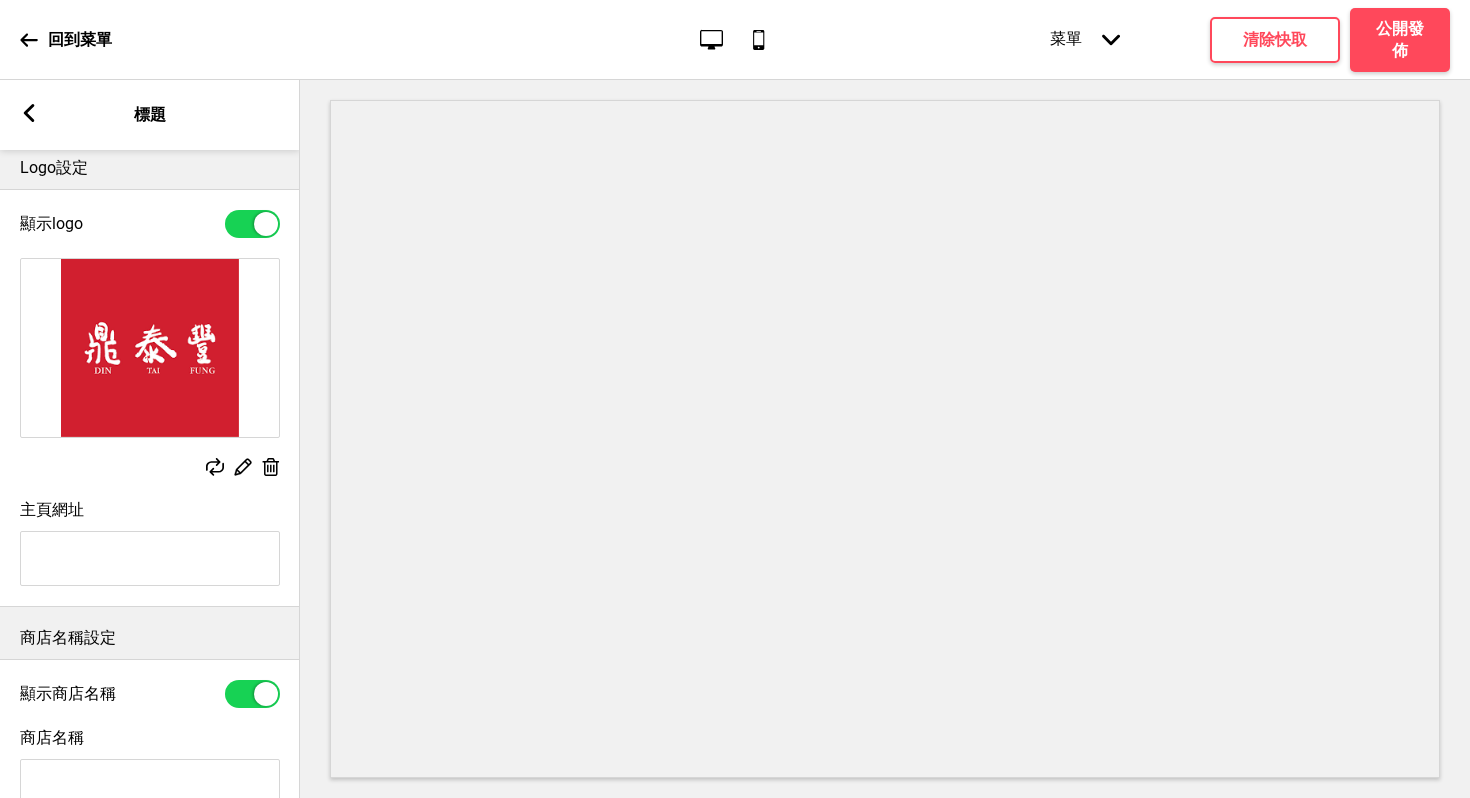 scroll, scrollTop: 0, scrollLeft: 0, axis: both 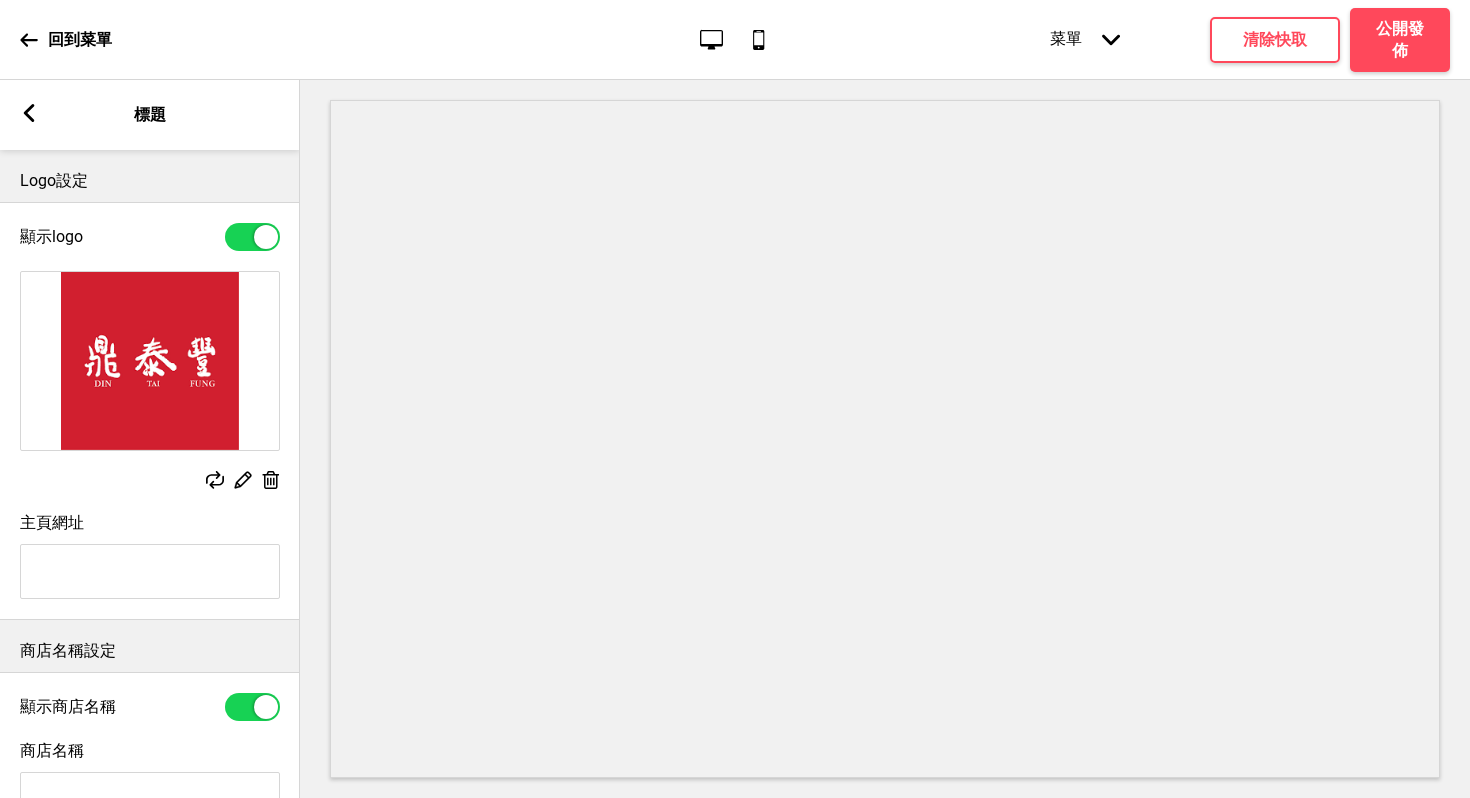 click at bounding box center [29, 113] 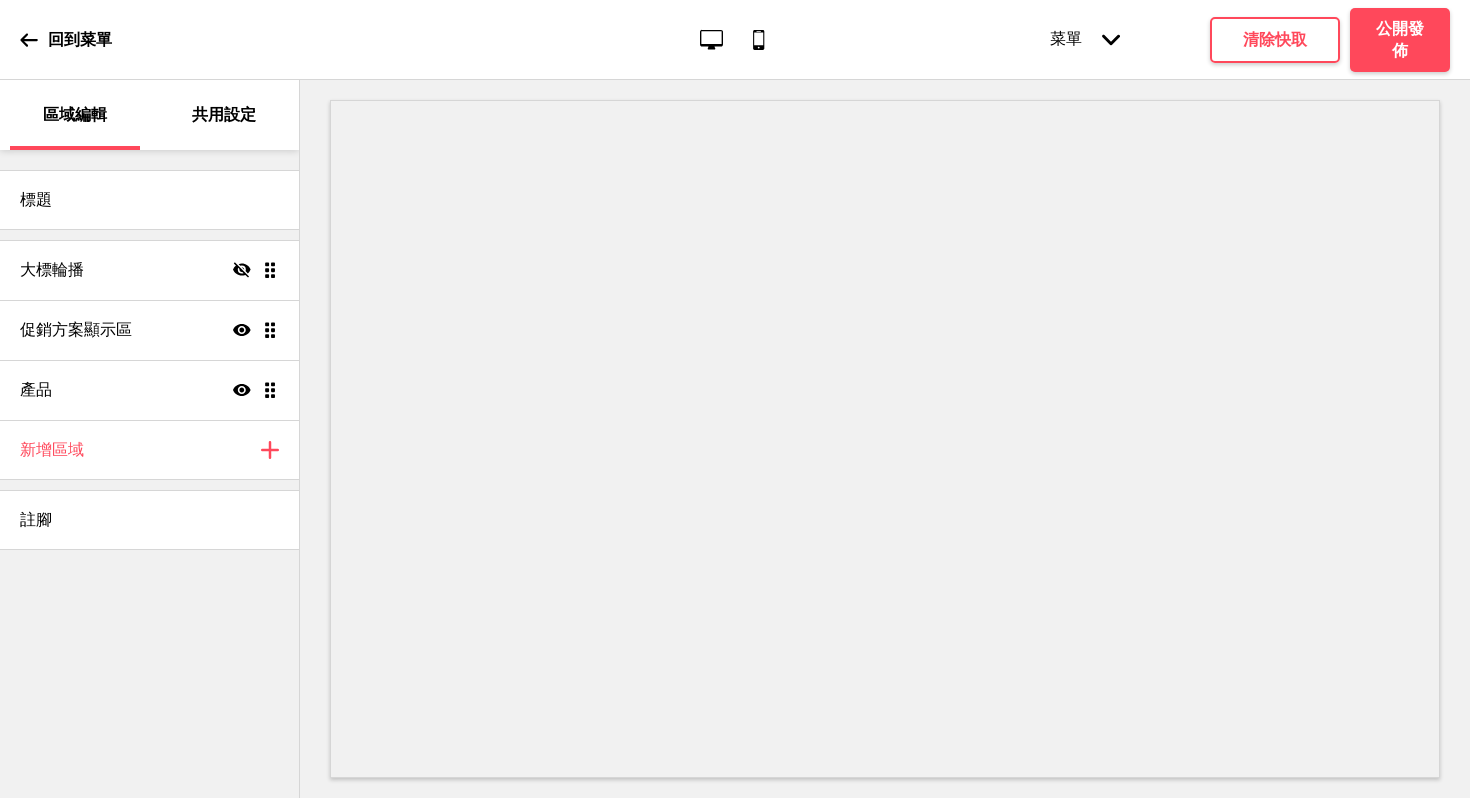 click on "共用設定" at bounding box center [224, 115] 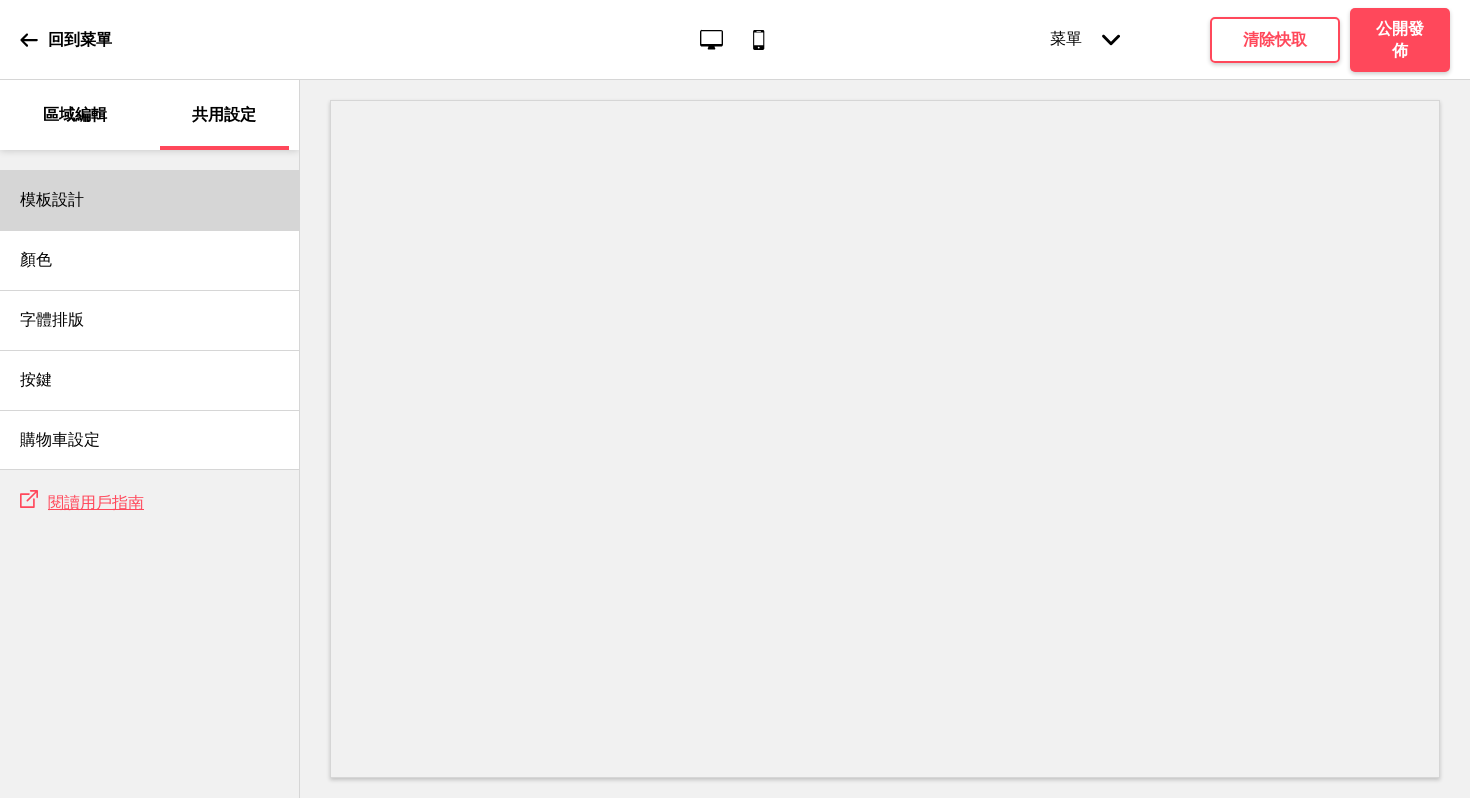 click on "模板設計" at bounding box center [149, 200] 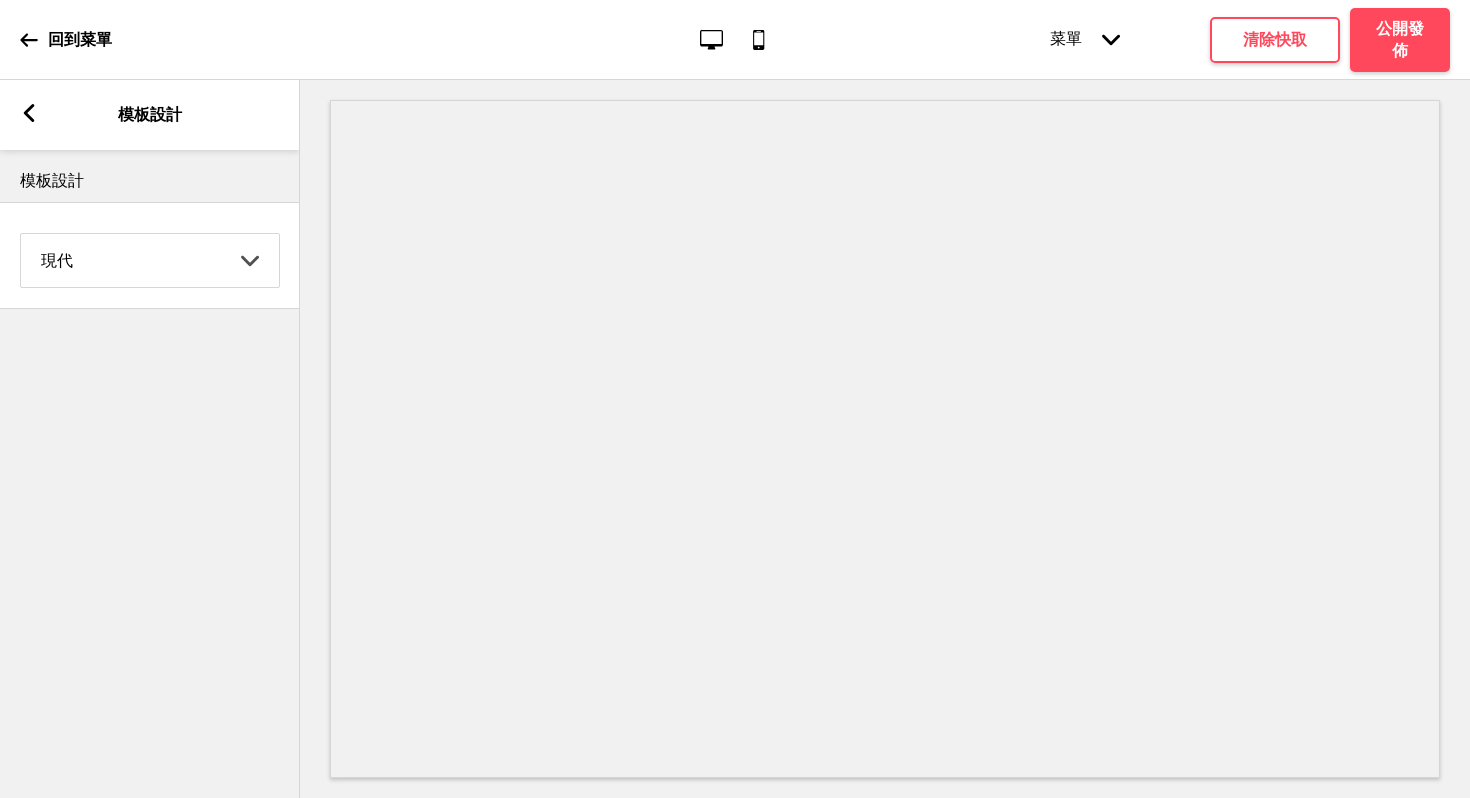 click on "Coffee 對比 深沉 大地 海洋 極簡 現代 Oddle 柔和 Yellow Fruits 自訂" at bounding box center (150, 260) 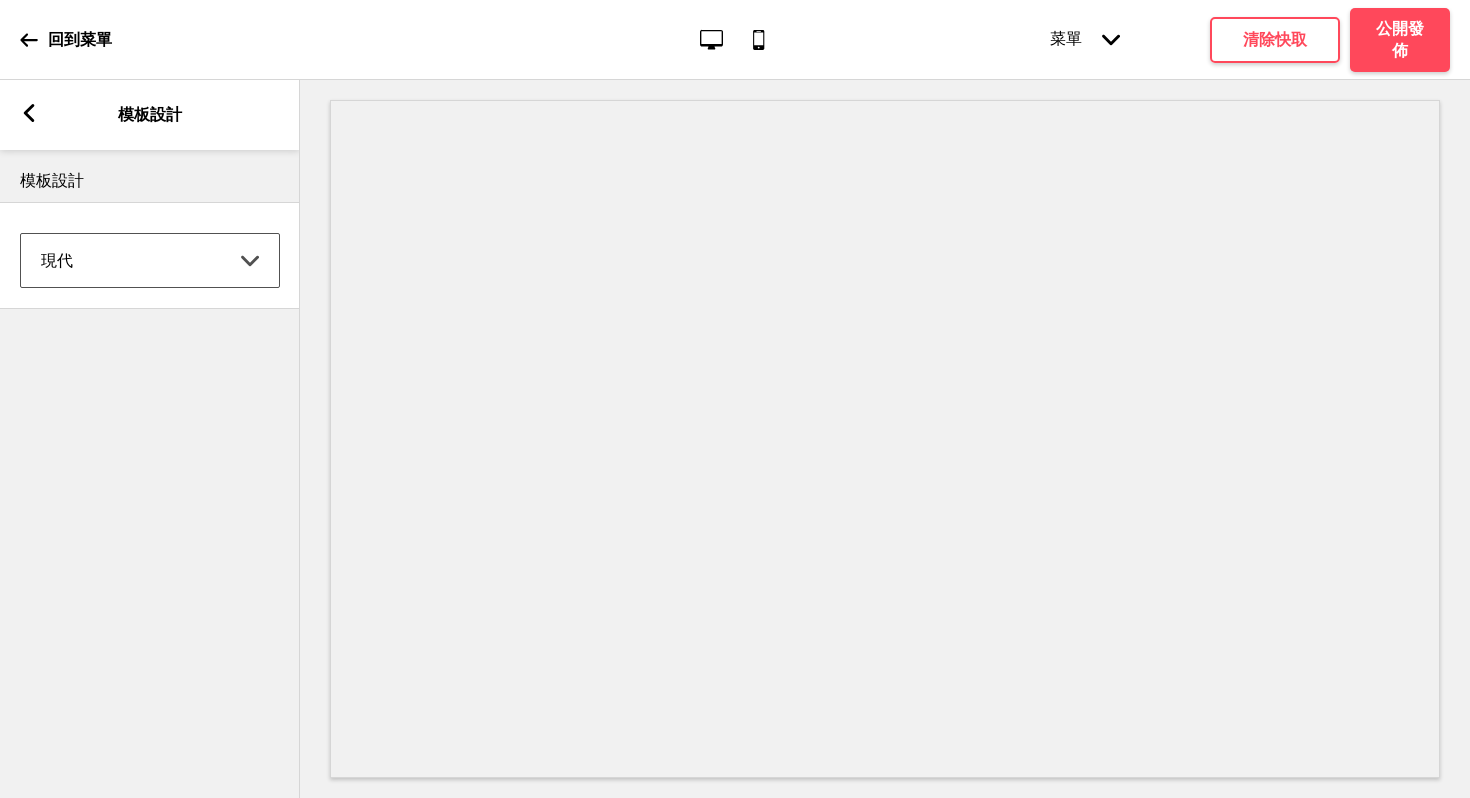 select on "earth" 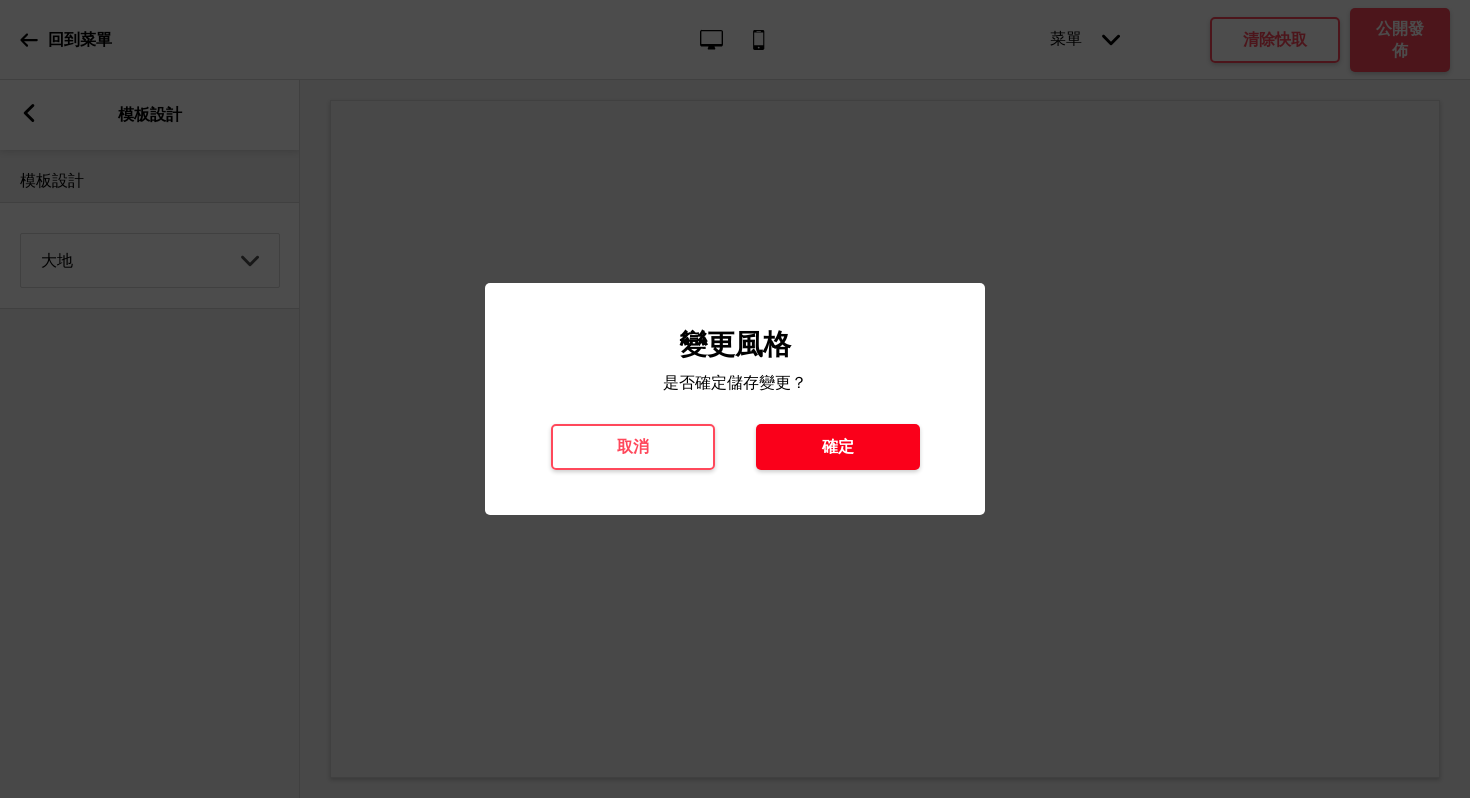 click on "確定" at bounding box center (838, 447) 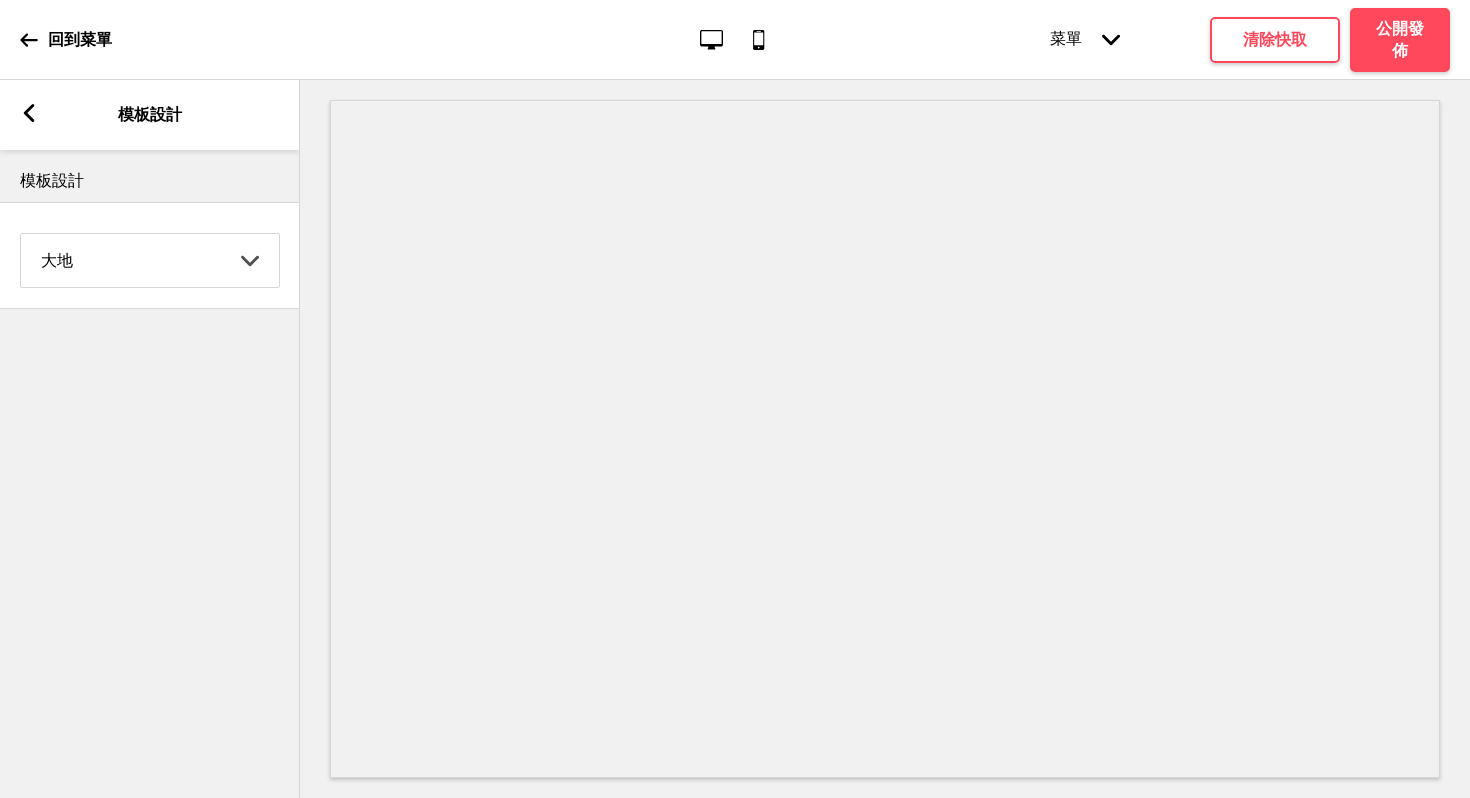 click on "箭頭left 模板設計" at bounding box center (150, 115) 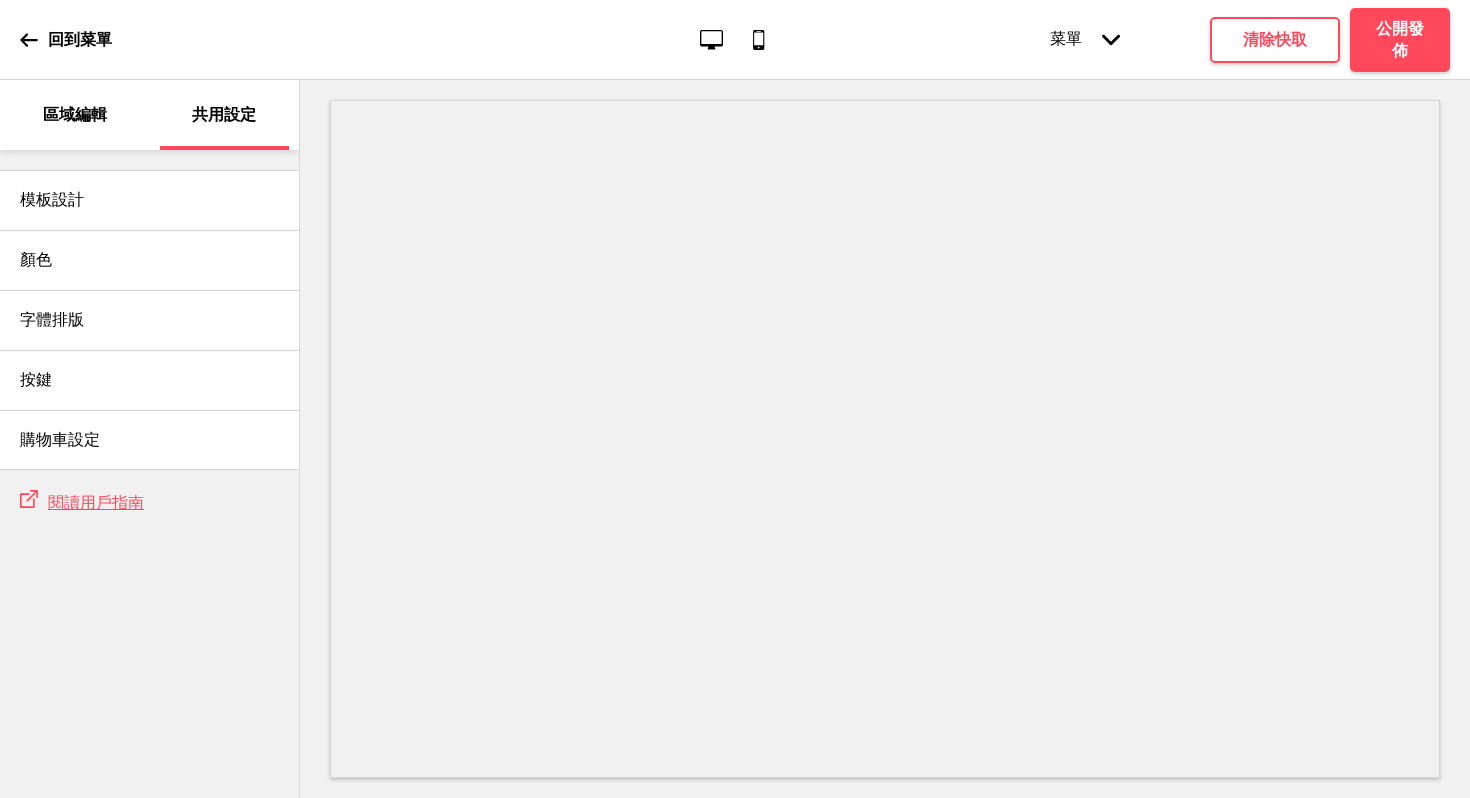 click on "區域編輯" at bounding box center [75, 115] 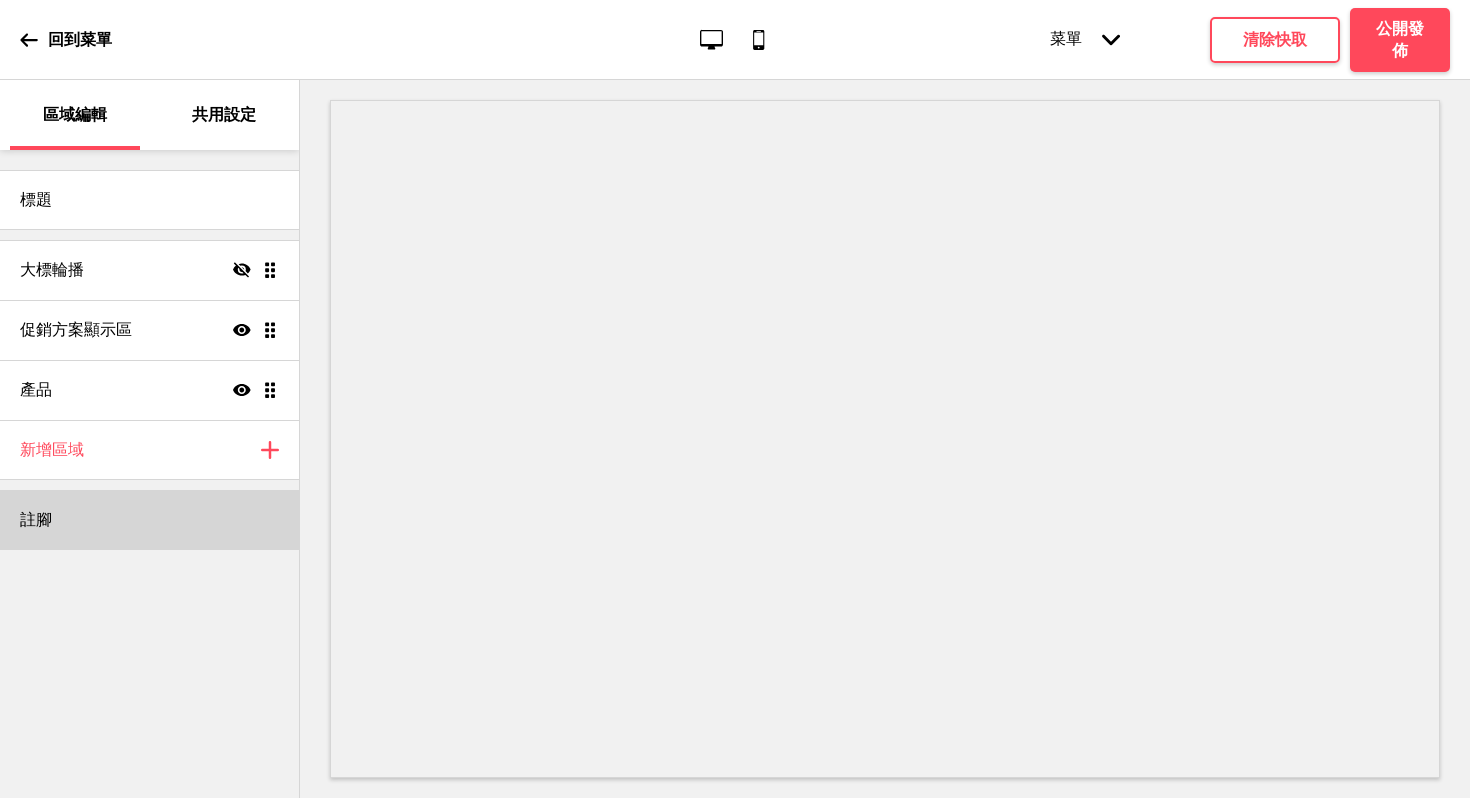 click on "註腳" at bounding box center (149, 200) 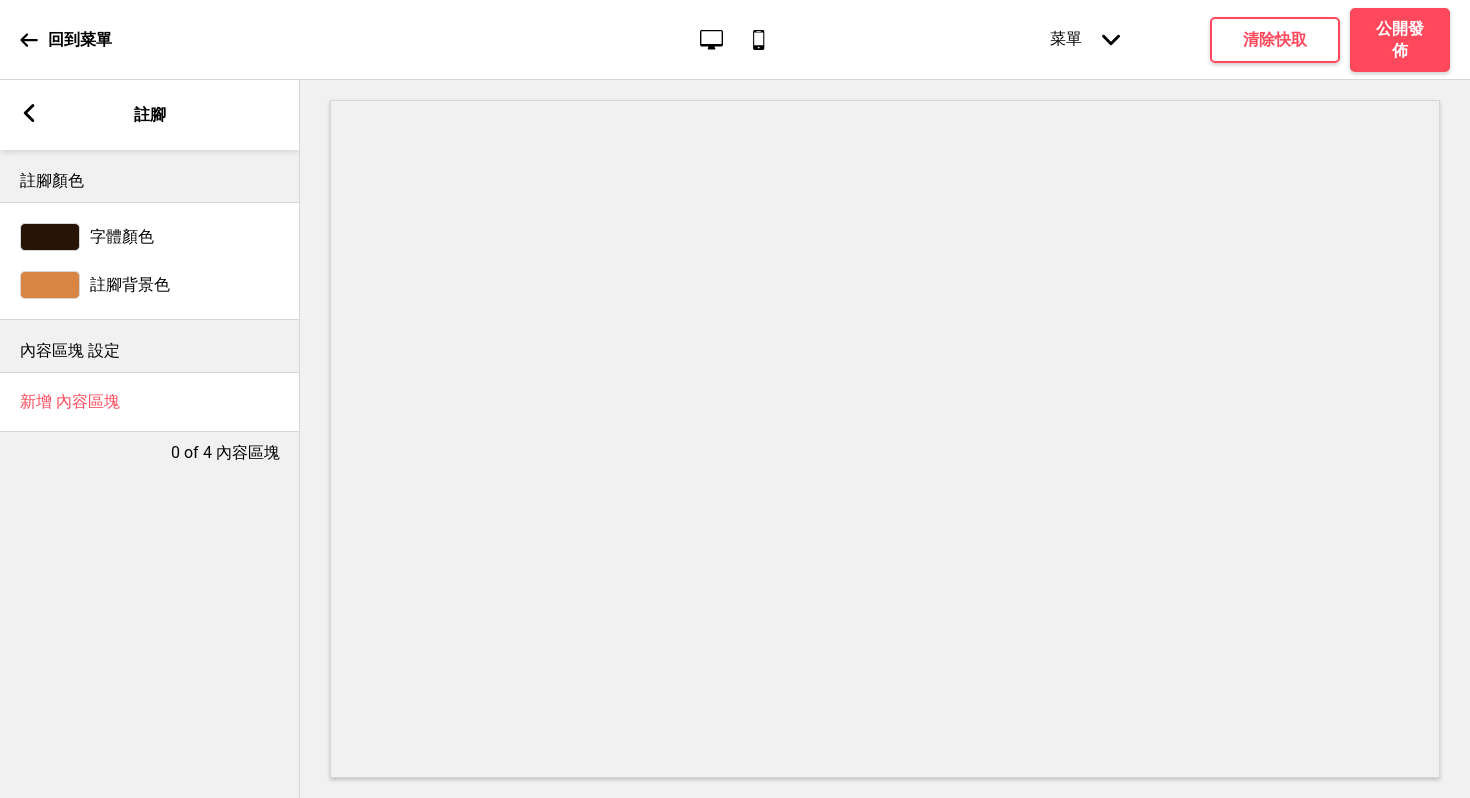 click on "註腳背景色" at bounding box center (150, 285) 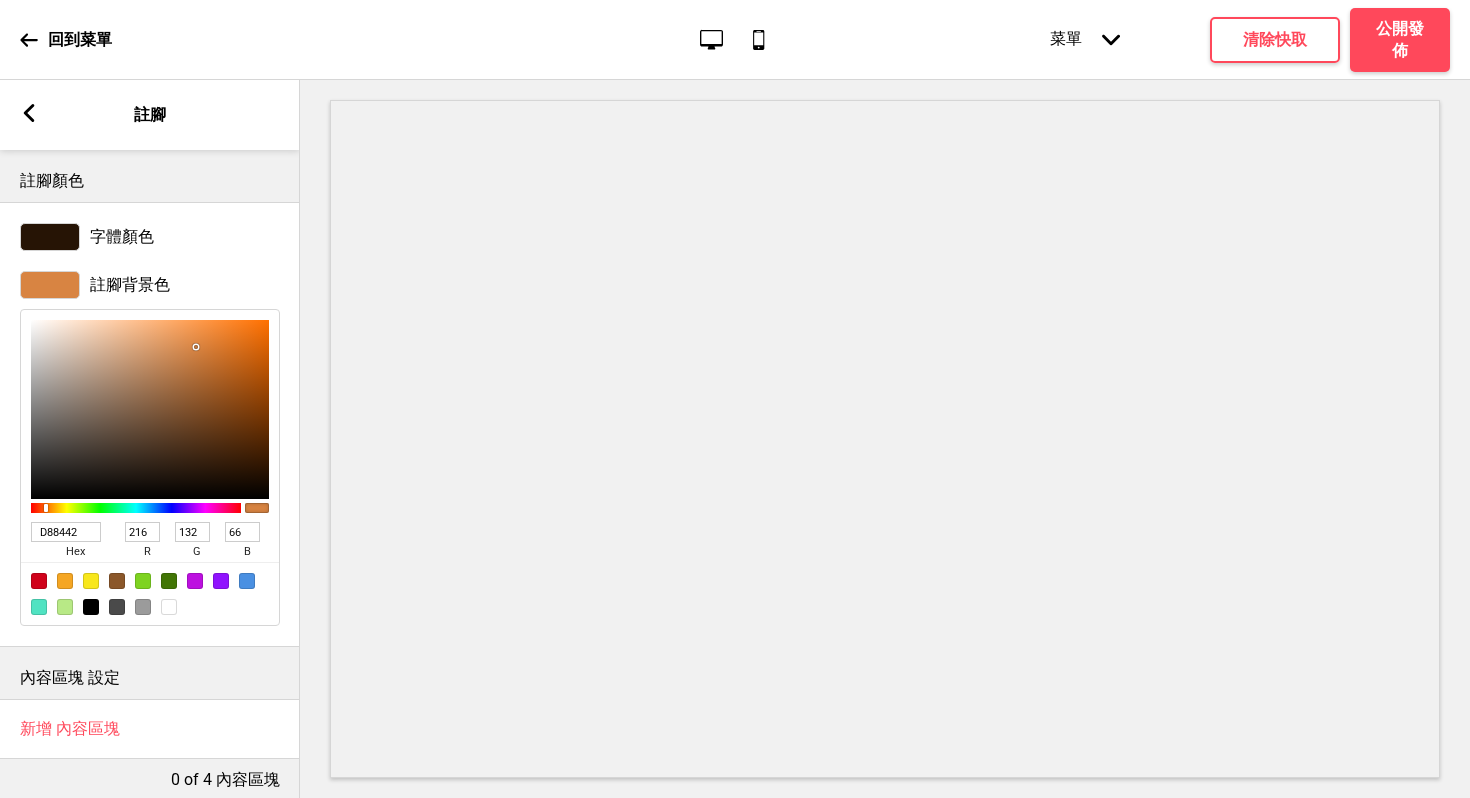 click on "D88442" at bounding box center [66, 532] 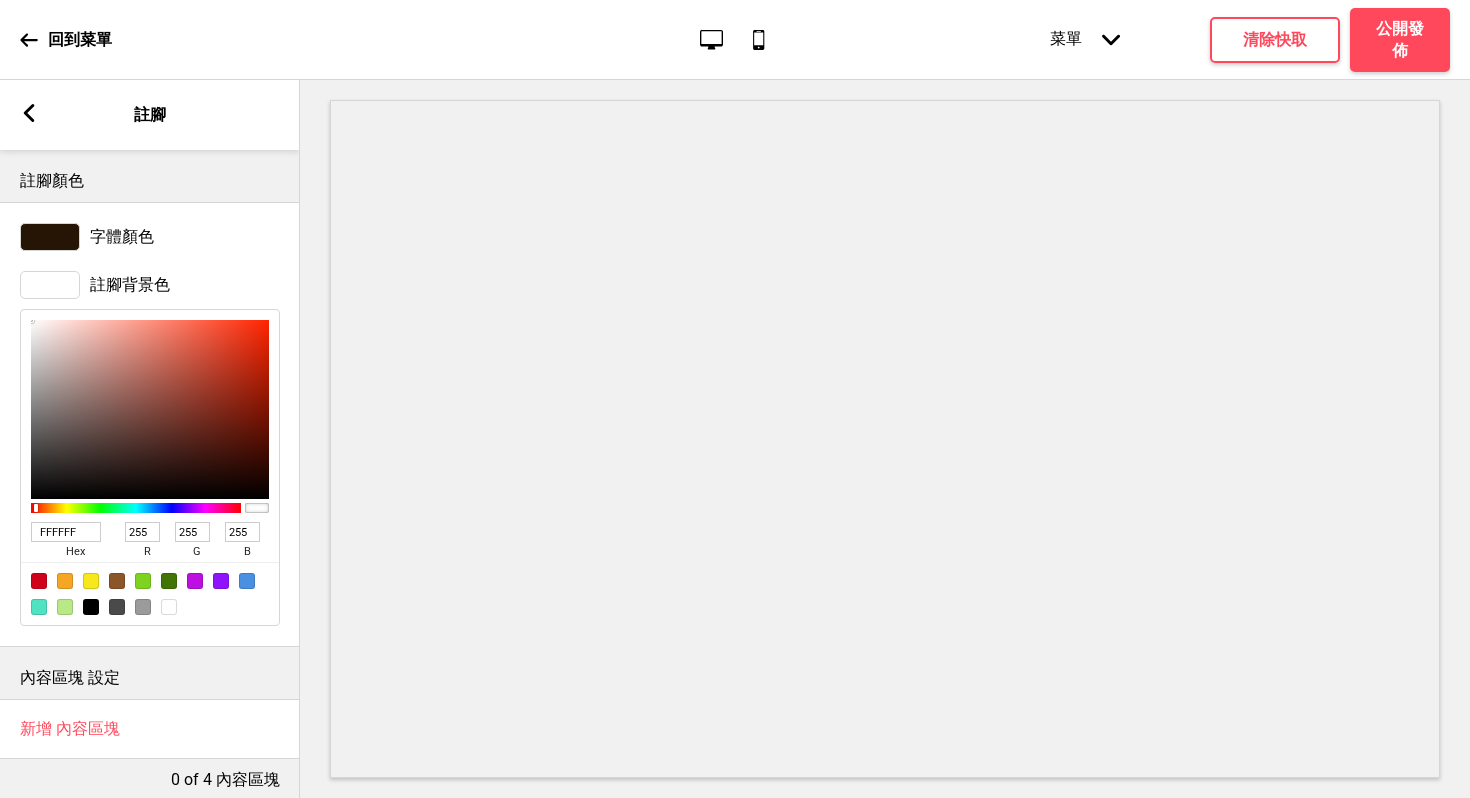 drag, startPoint x: 196, startPoint y: 350, endPoint x: 30, endPoint y: 315, distance: 169.64964 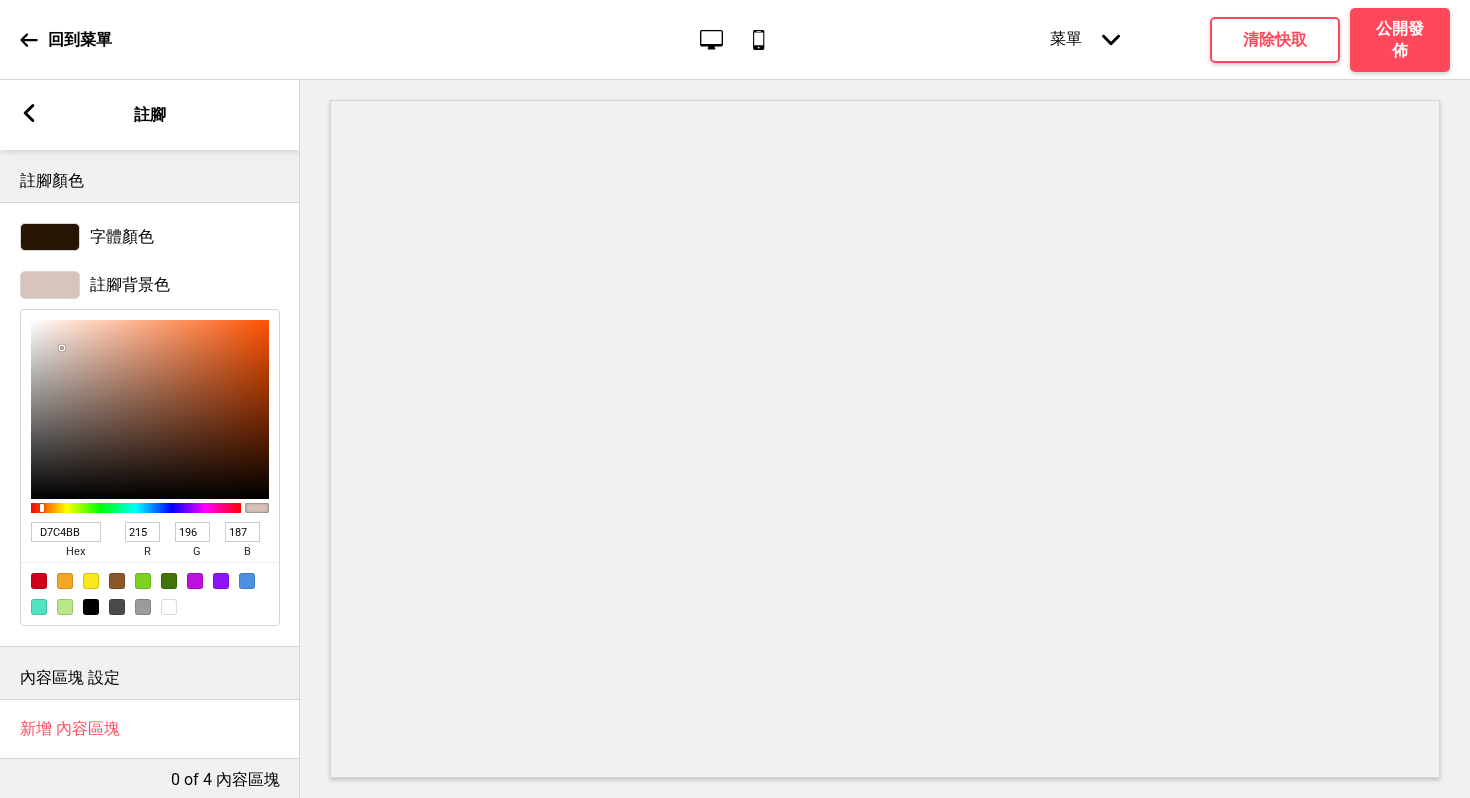 drag, startPoint x: 42, startPoint y: 333, endPoint x: 59, endPoint y: 341, distance: 18.788294 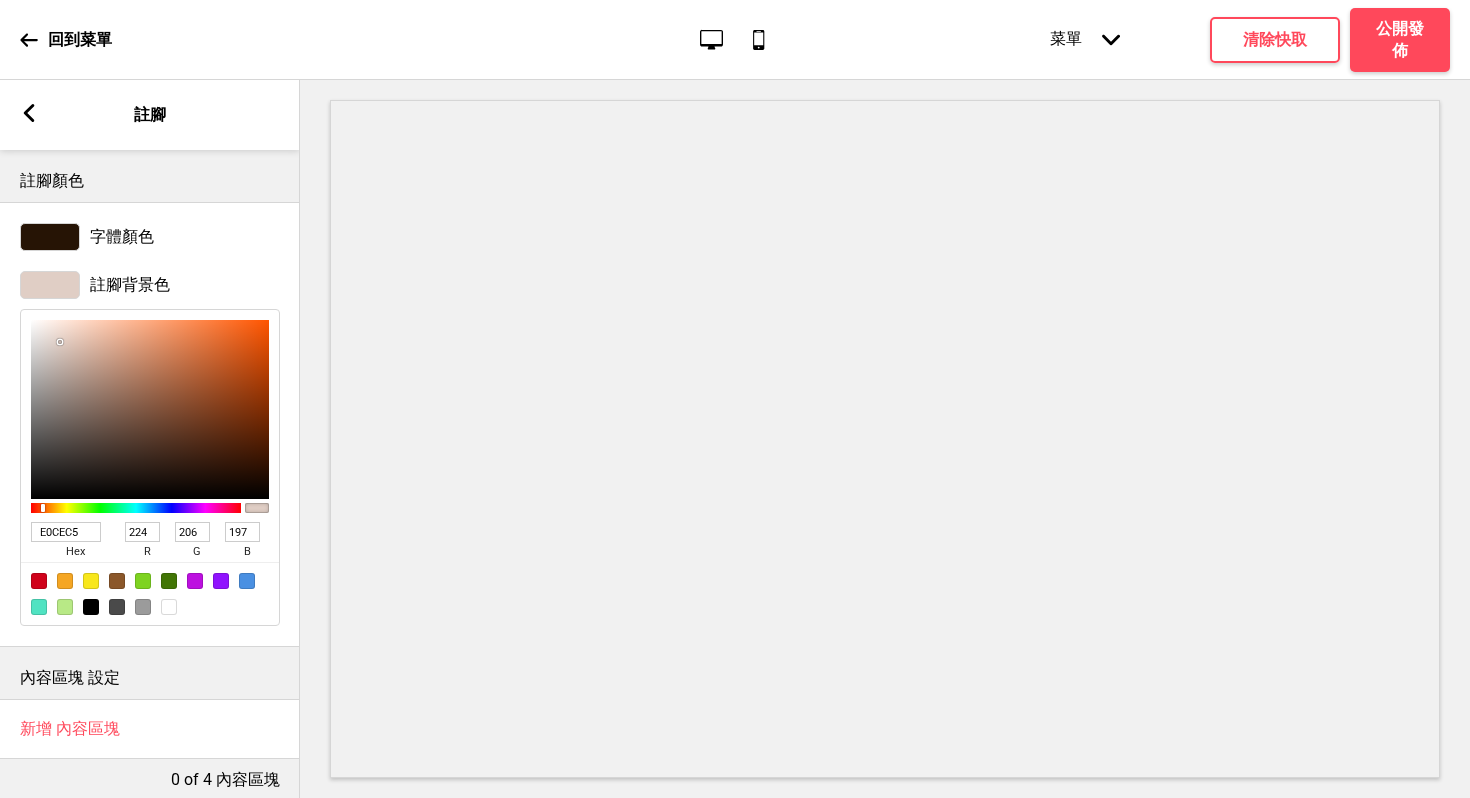 click at bounding box center [29, 113] 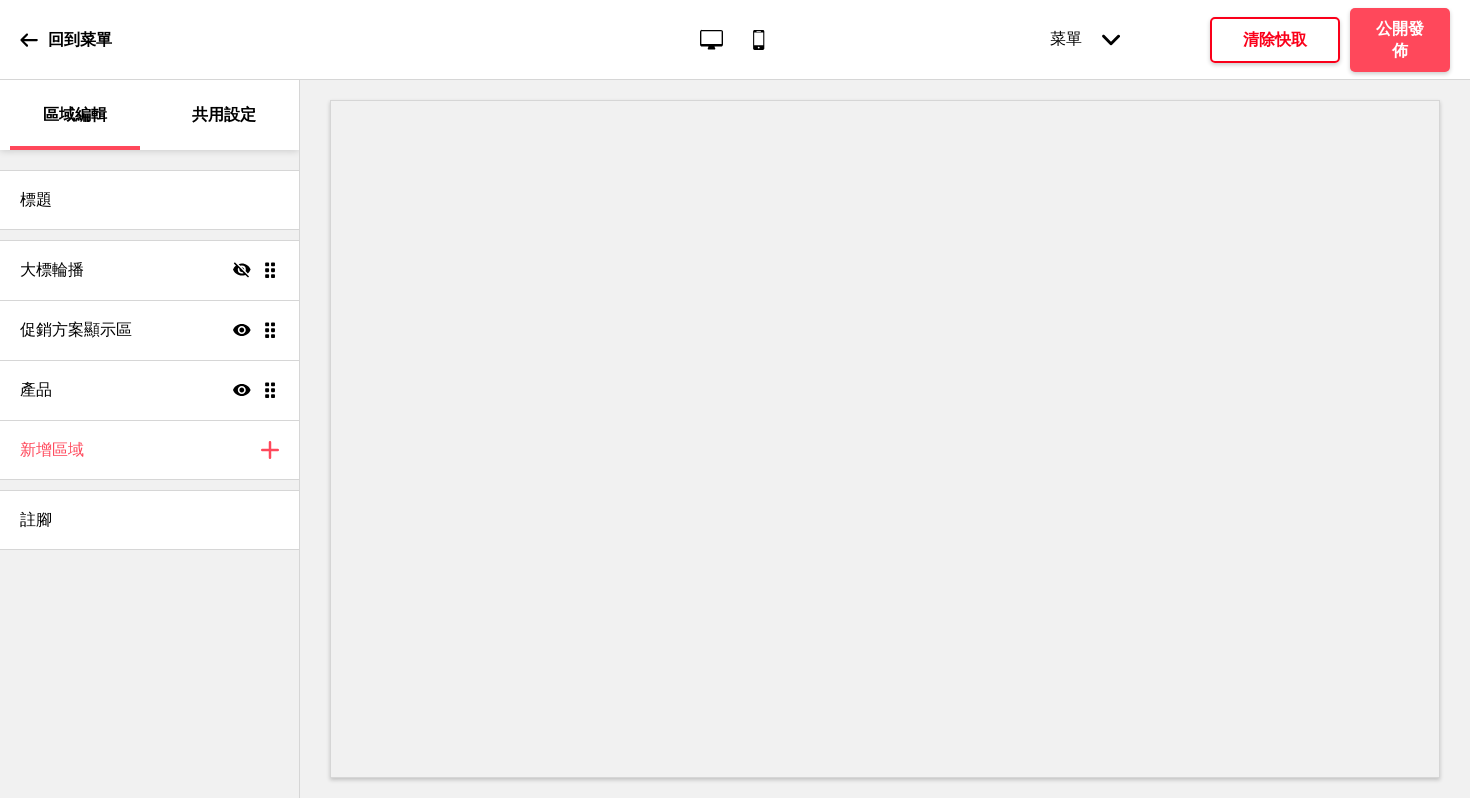 click on "清除快取" at bounding box center [1275, 40] 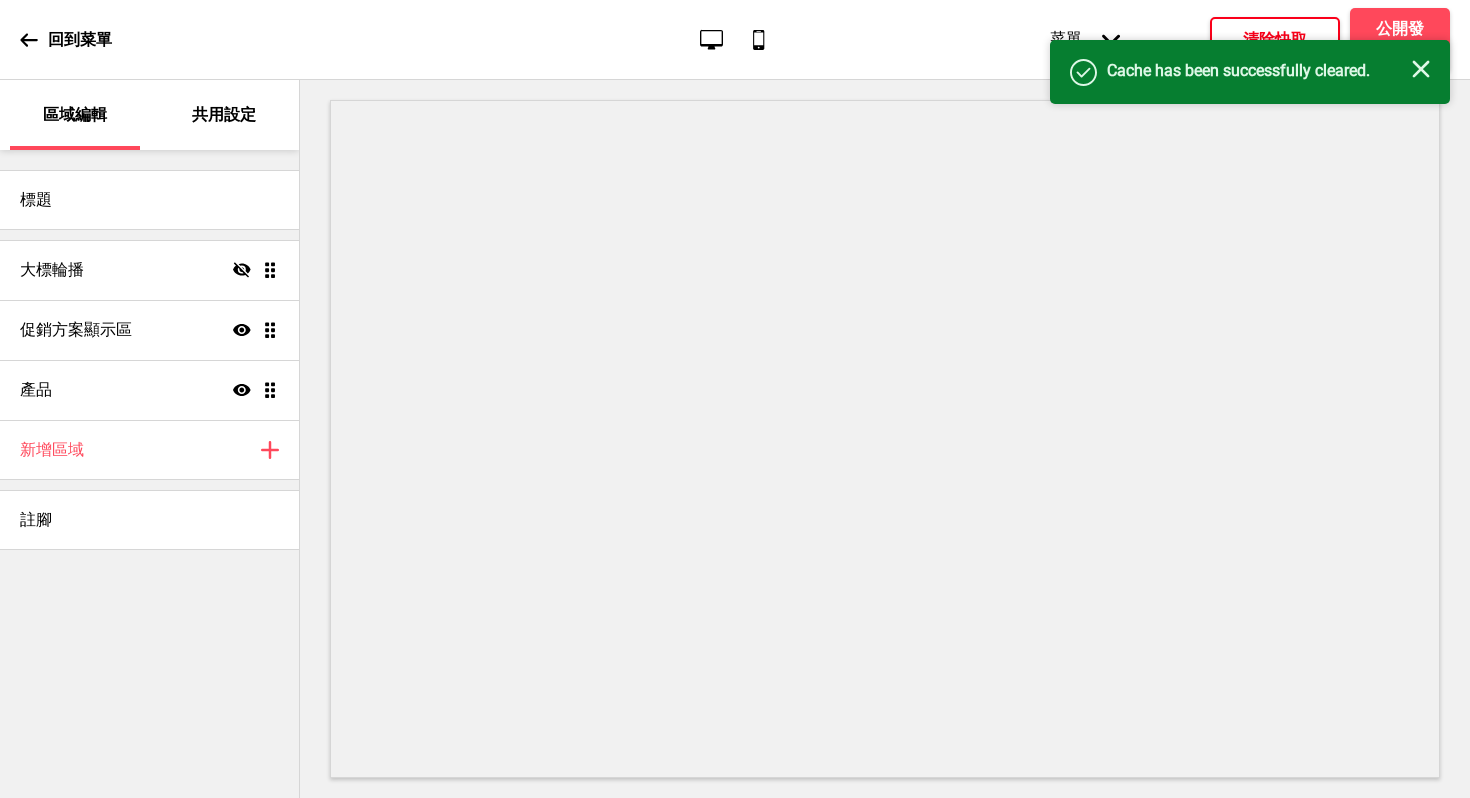 click on "Cache has been successfully cleared." at bounding box center [1259, 71] 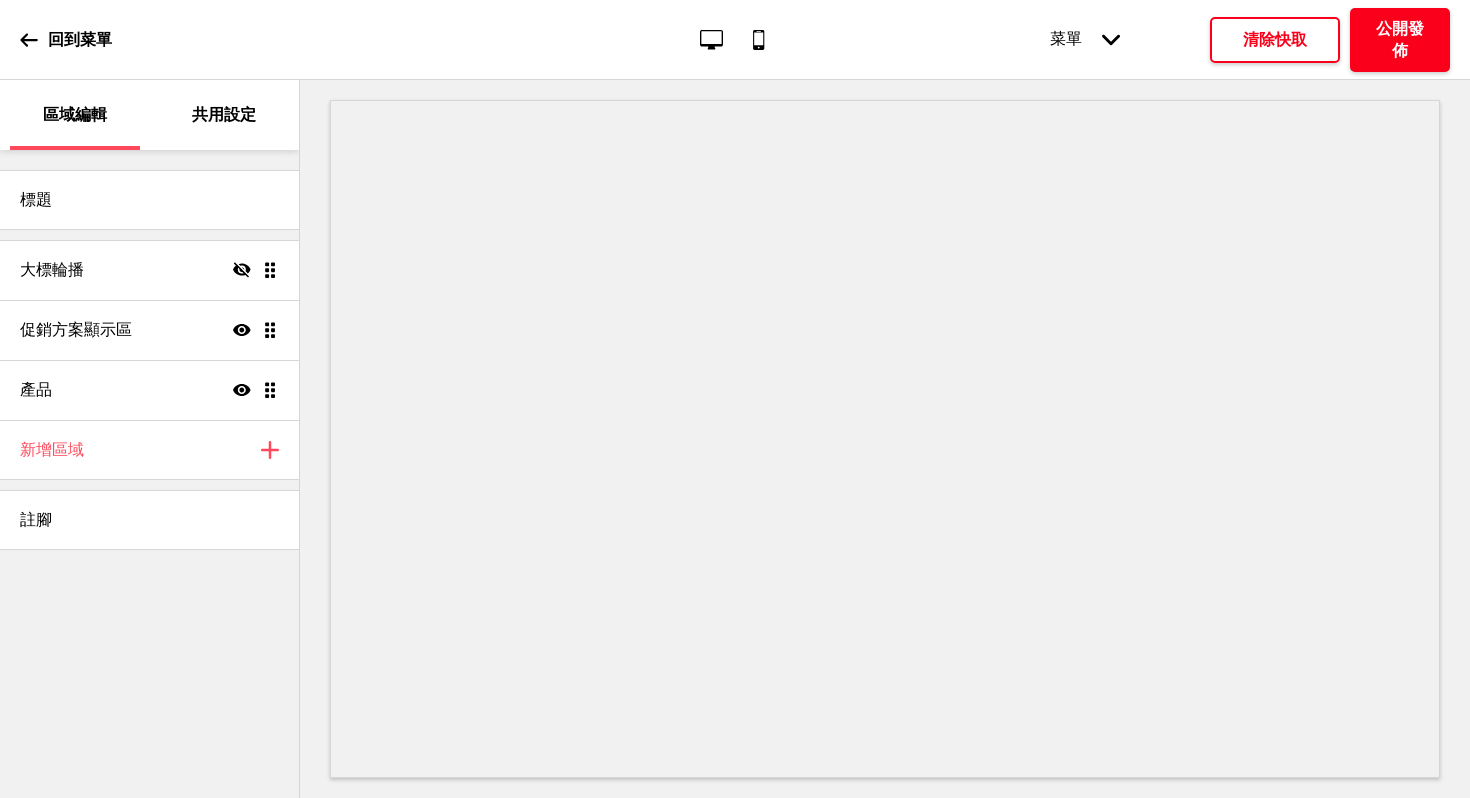 click on "公開發佈" at bounding box center [1400, 40] 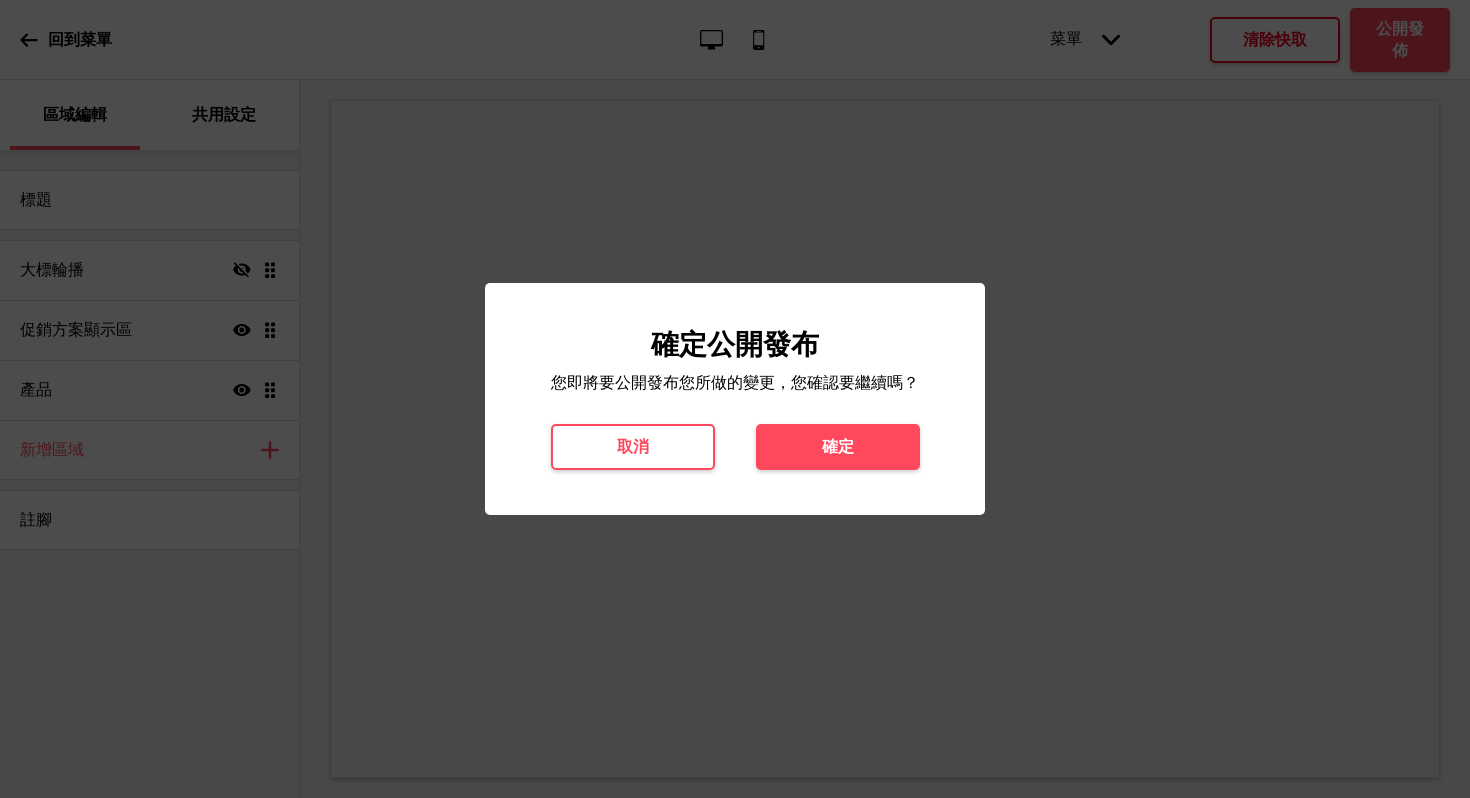 click on "確定" at bounding box center [838, 447] 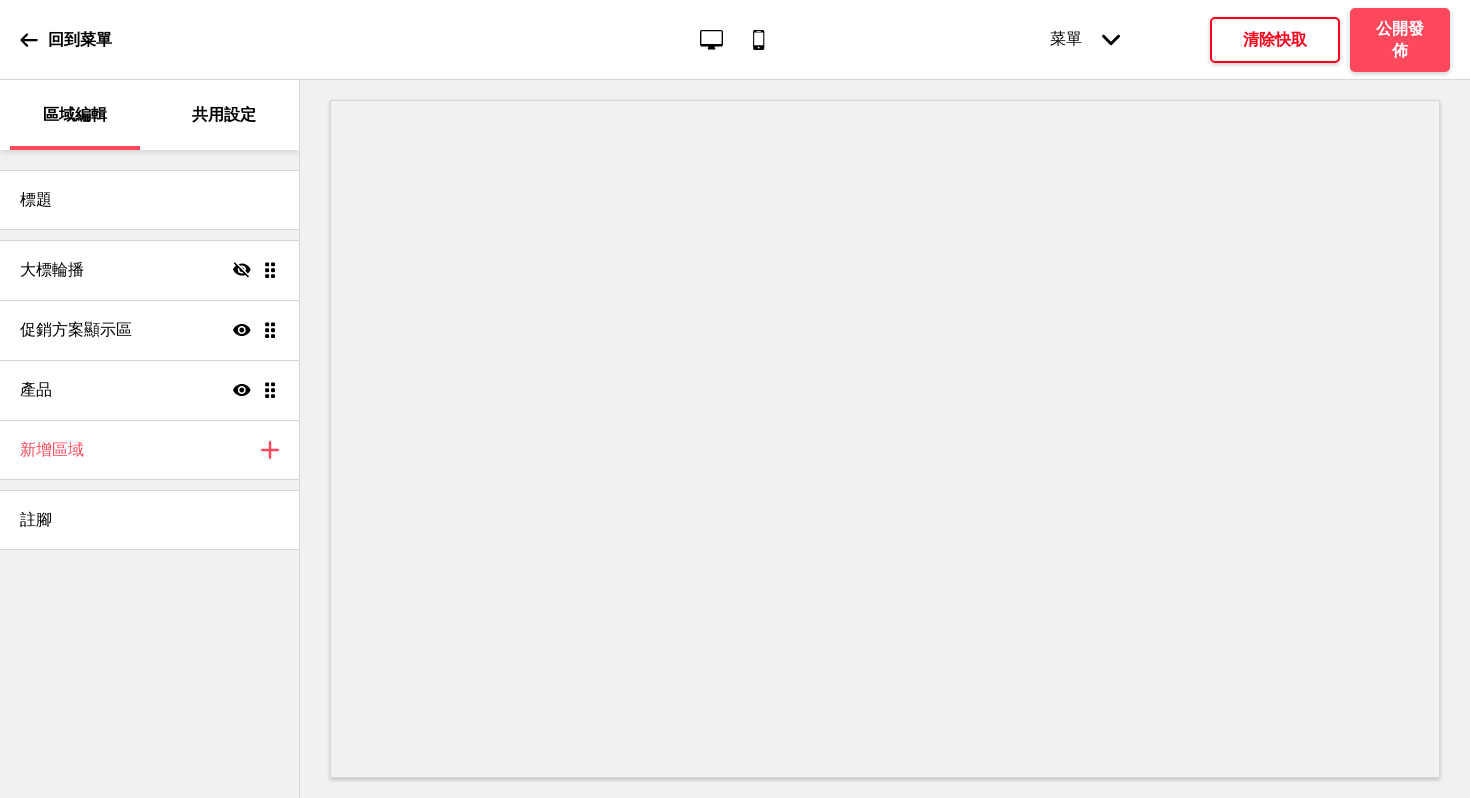 click at bounding box center (29, 40) 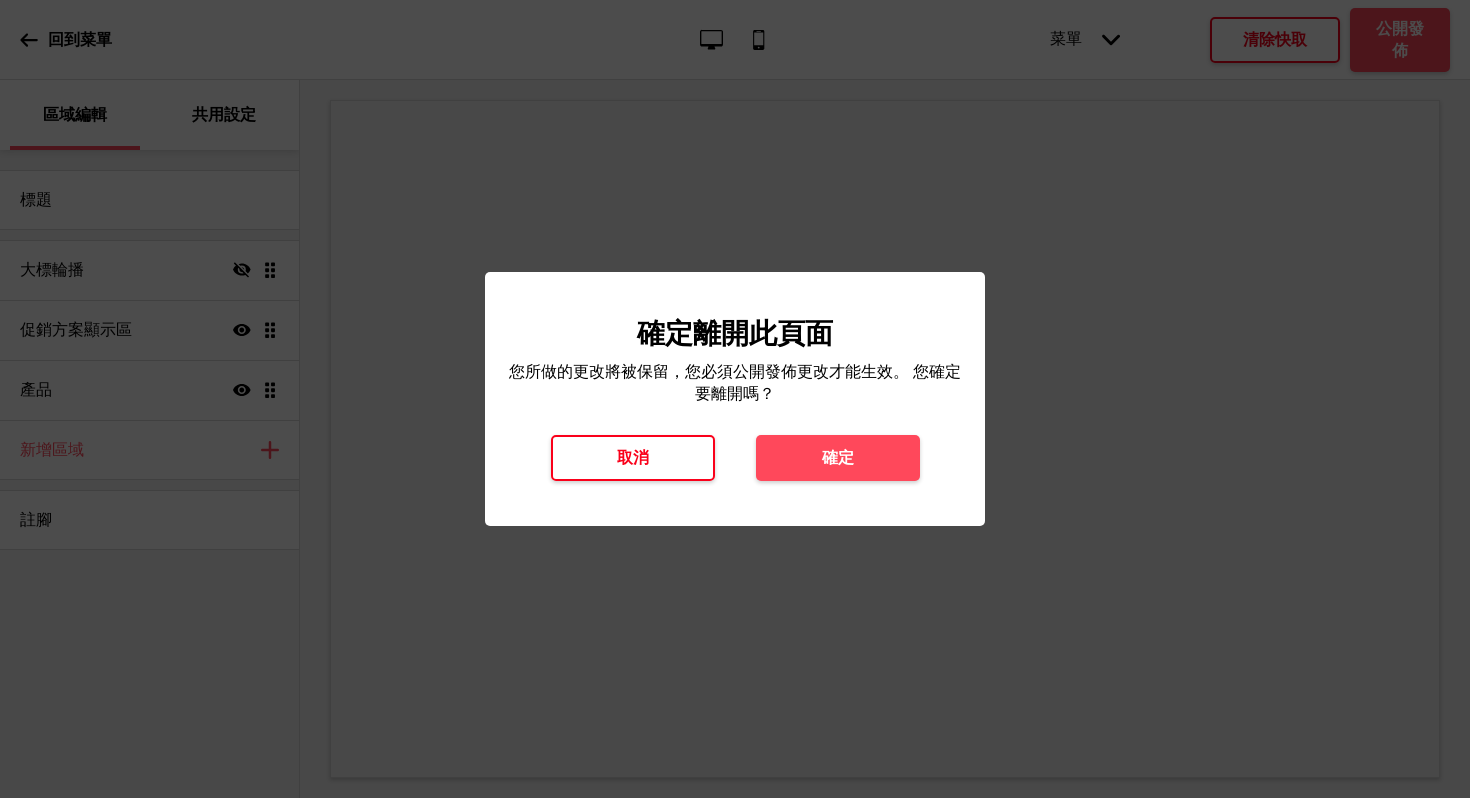 click on "取消" at bounding box center (633, 458) 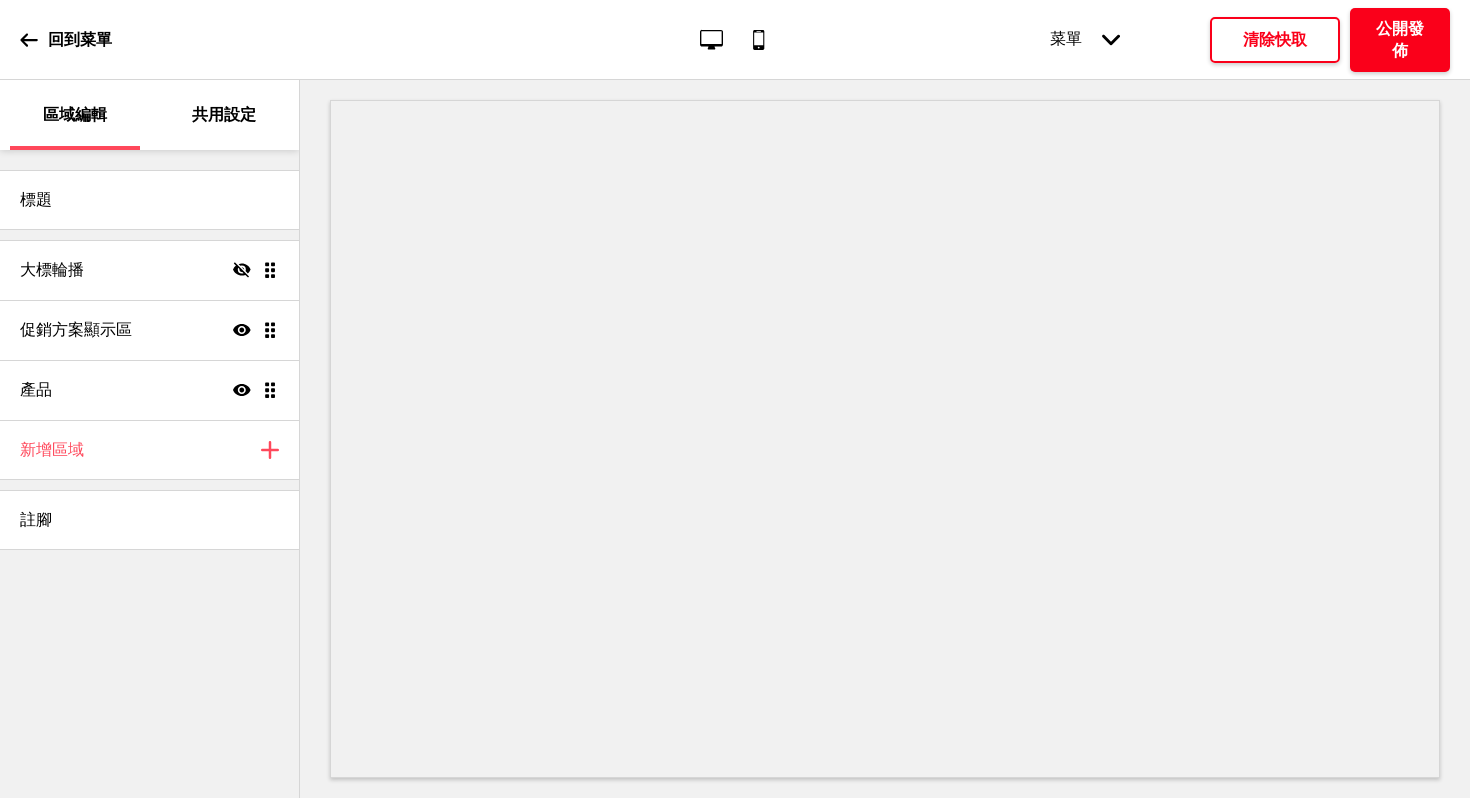 click on "公開發佈" at bounding box center (1400, 40) 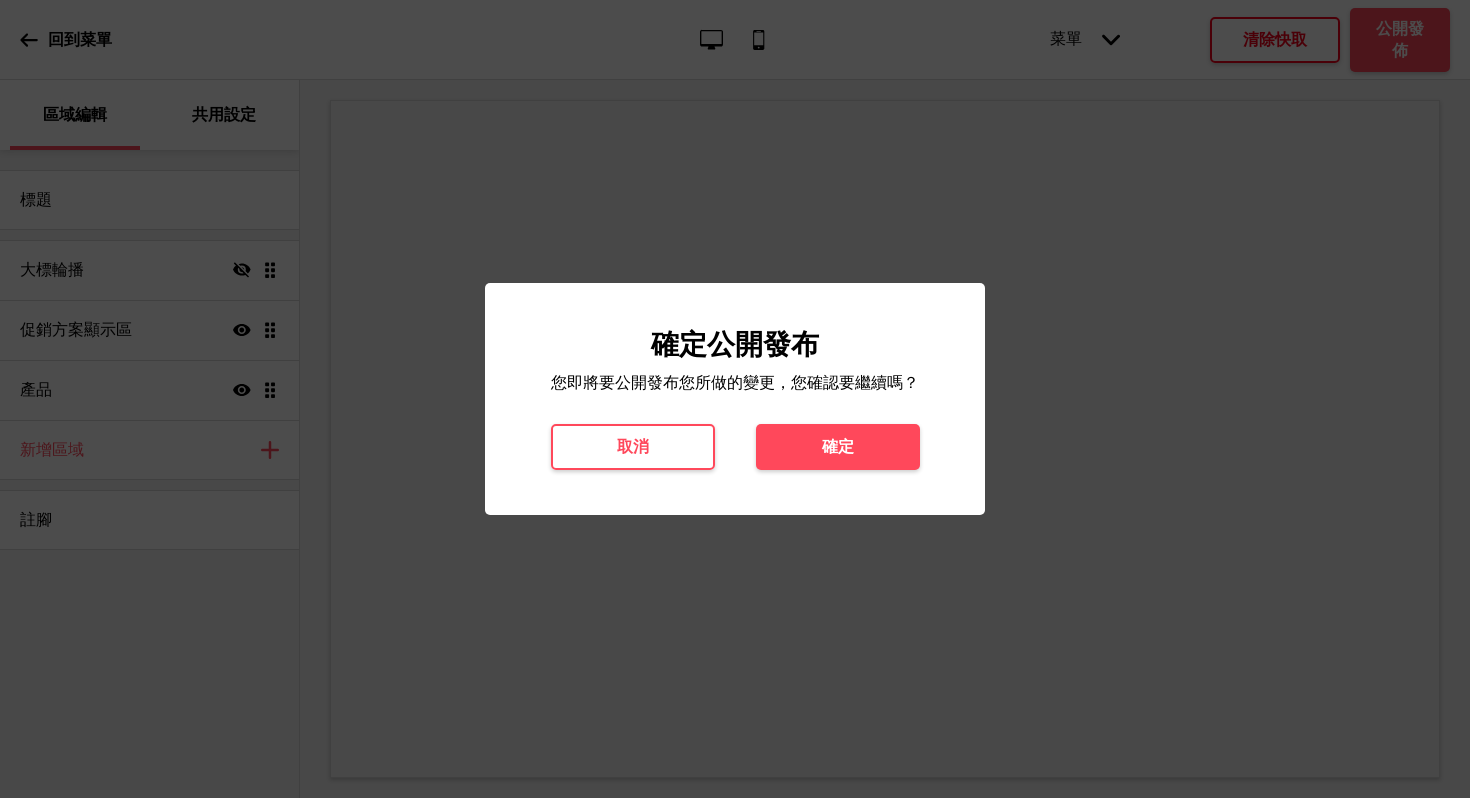 click on "確定" at bounding box center (838, 447) 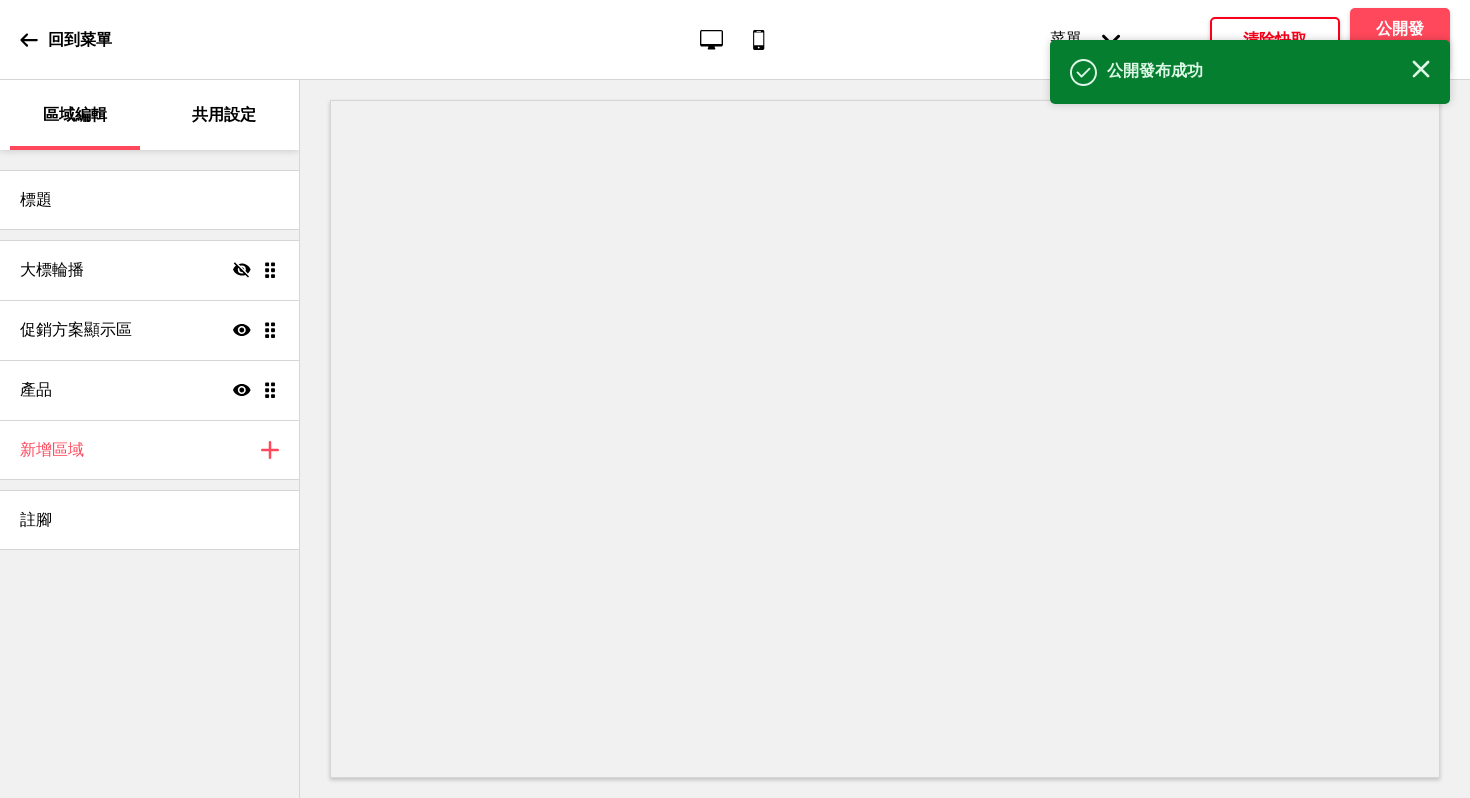 click on "回到菜單" at bounding box center (66, 40) 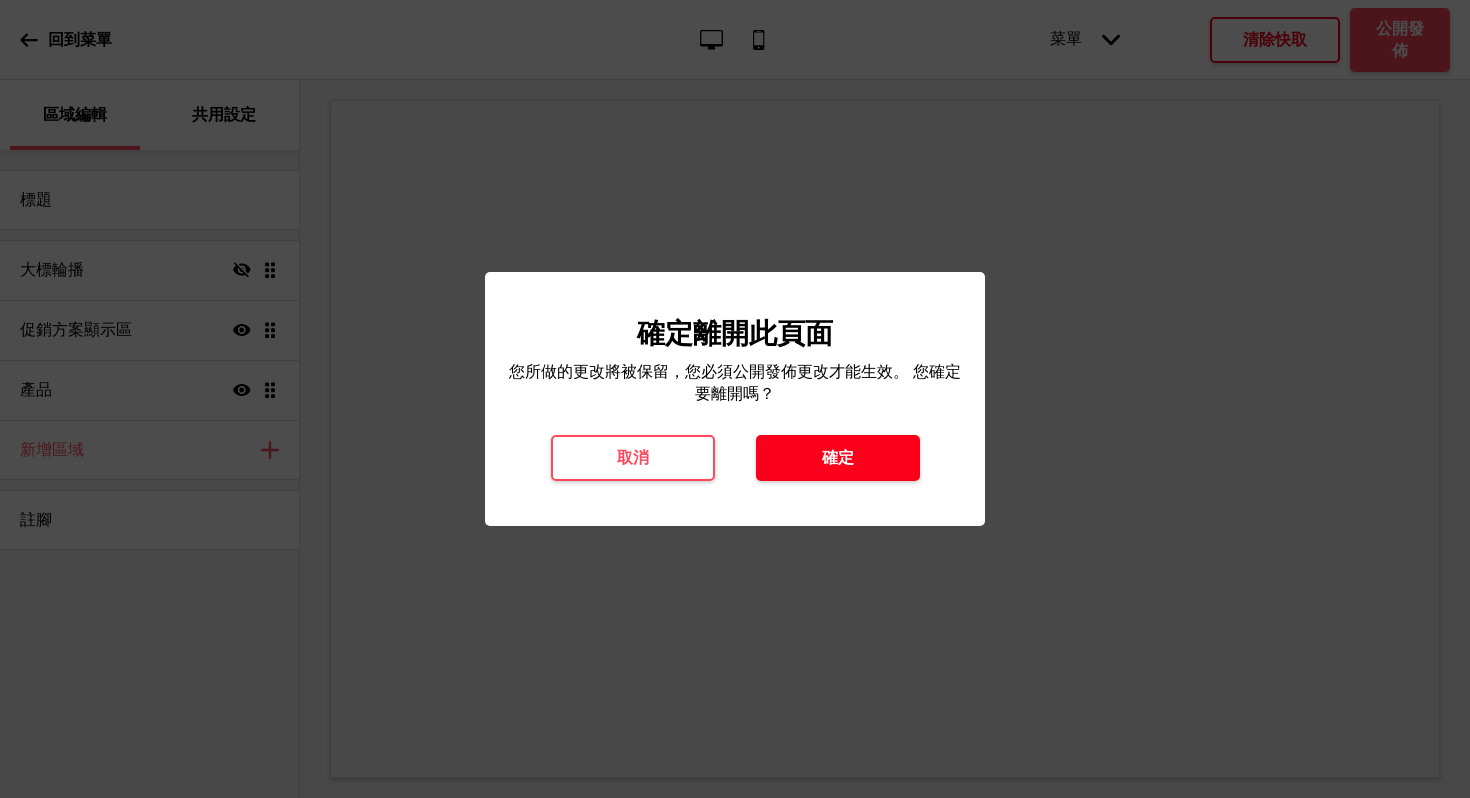 click on "確定" at bounding box center [838, 458] 